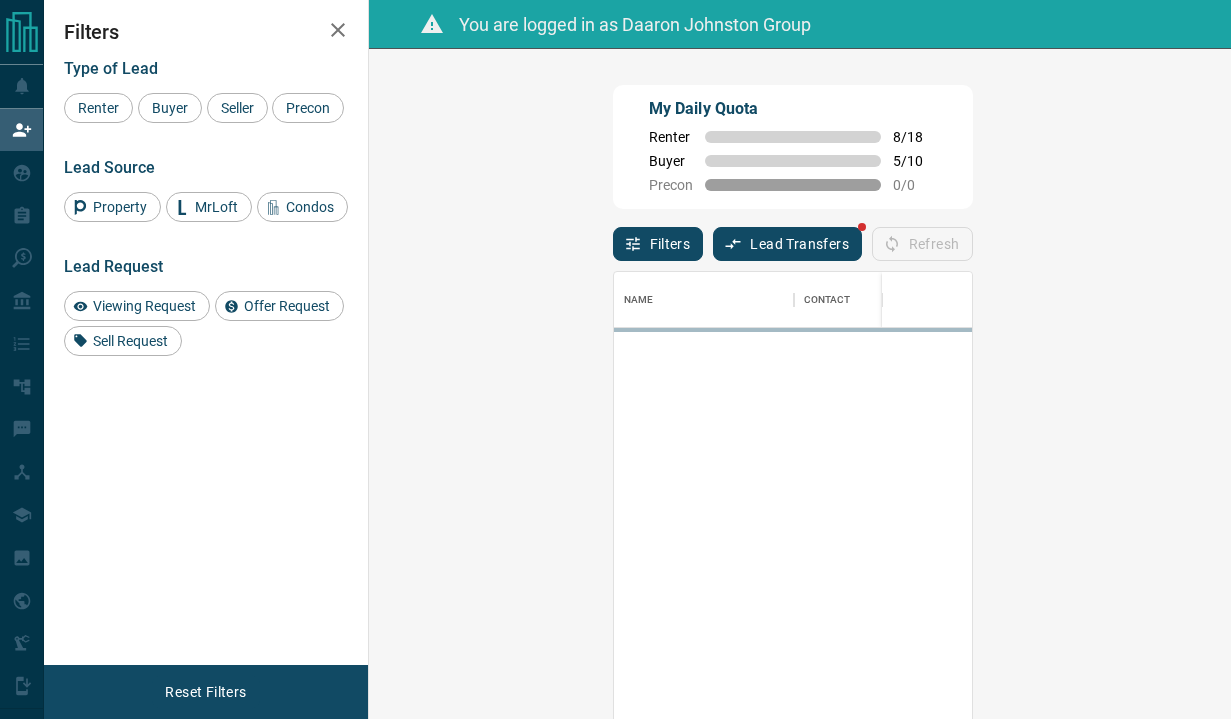 scroll, scrollTop: 0, scrollLeft: 0, axis: both 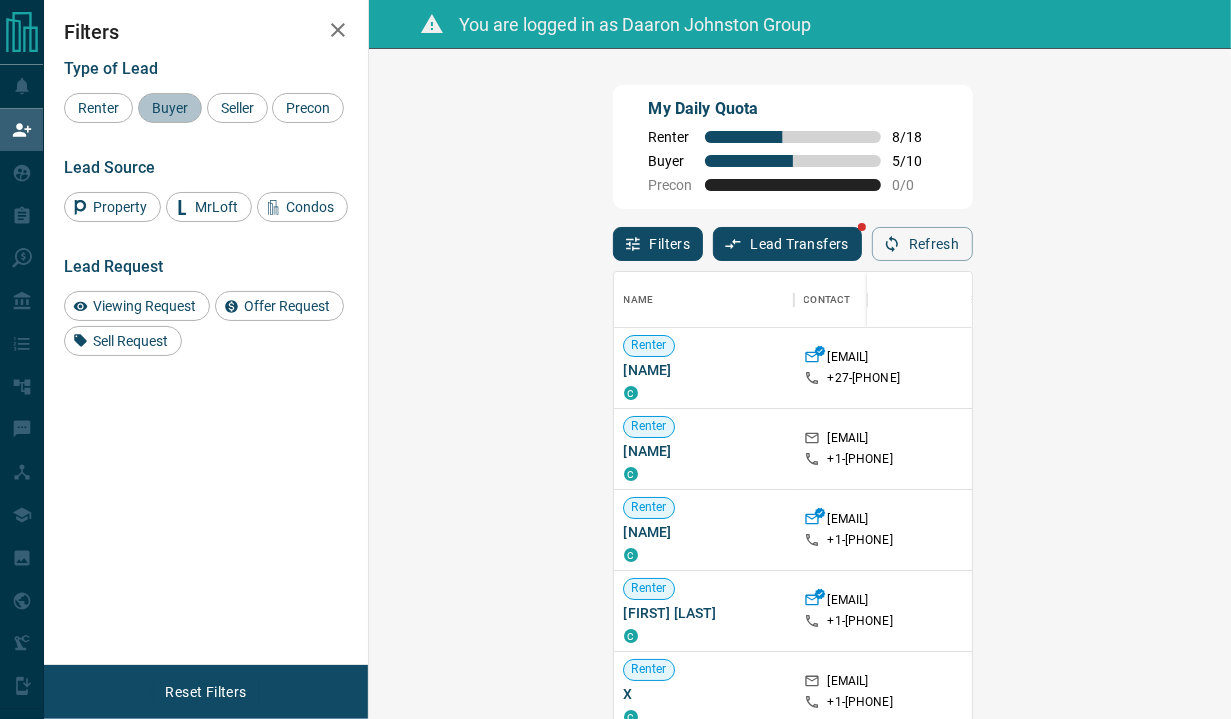click on "Buyer" at bounding box center (170, 108) 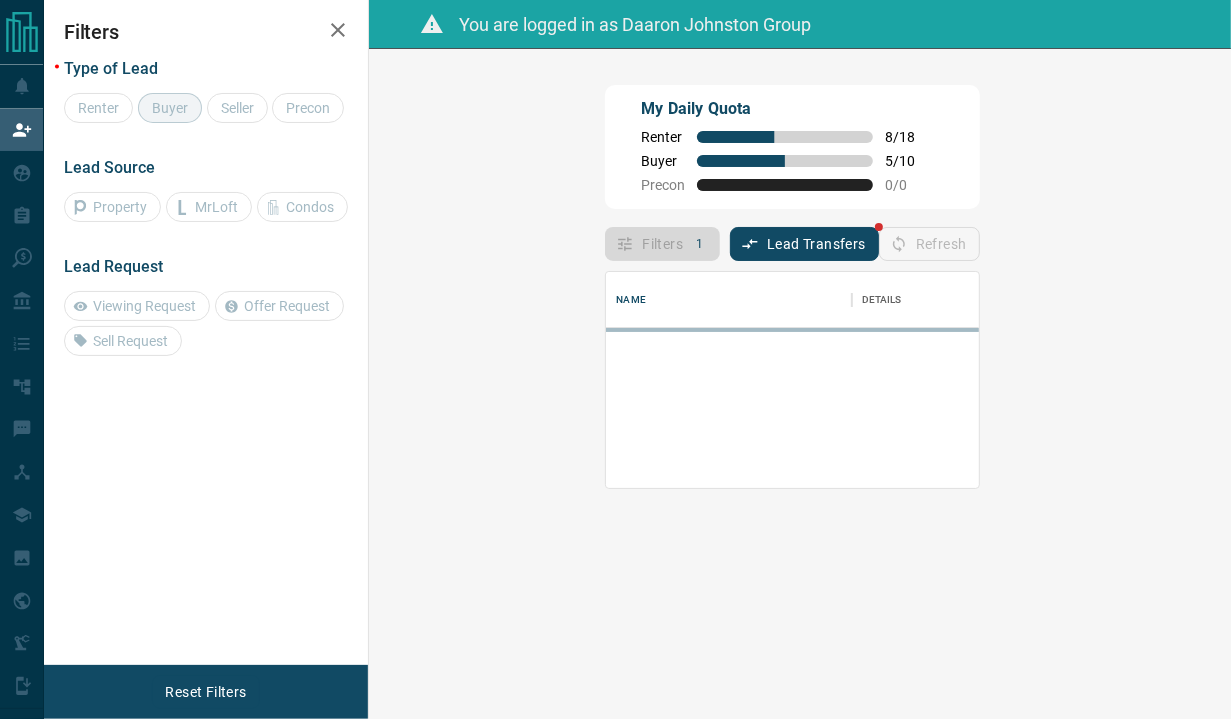 scroll, scrollTop: 16, scrollLeft: 15, axis: both 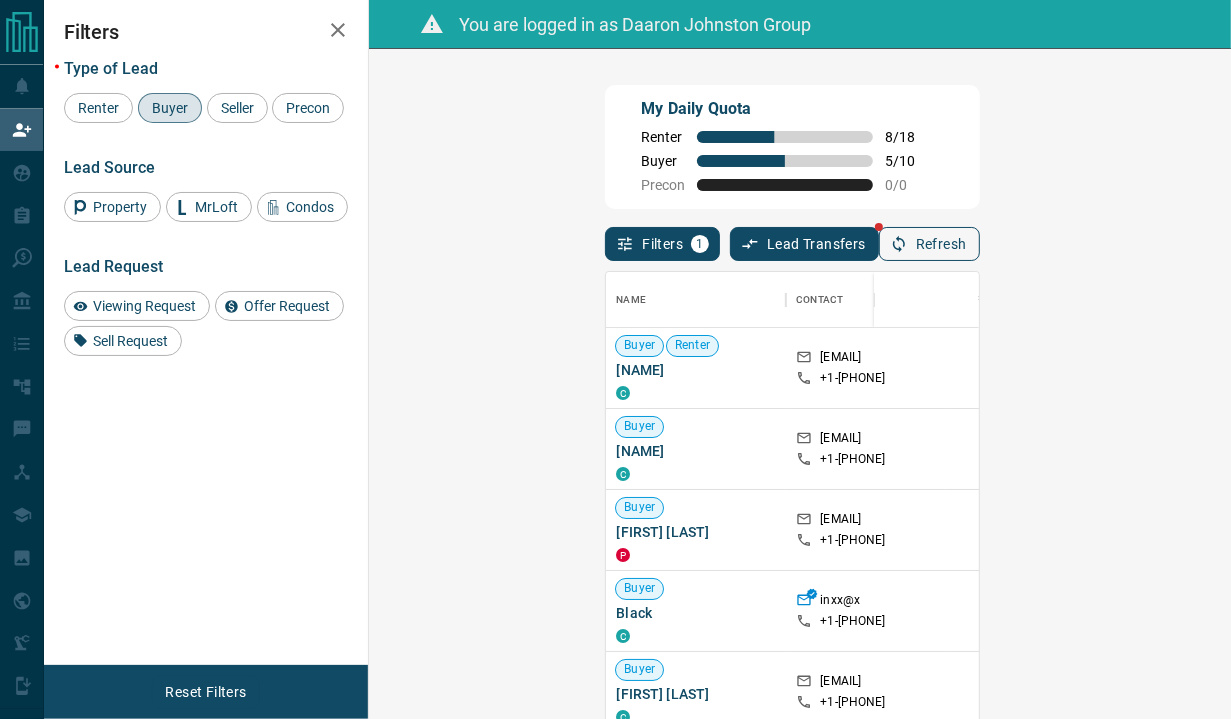 click on "Refresh" at bounding box center (929, 244) 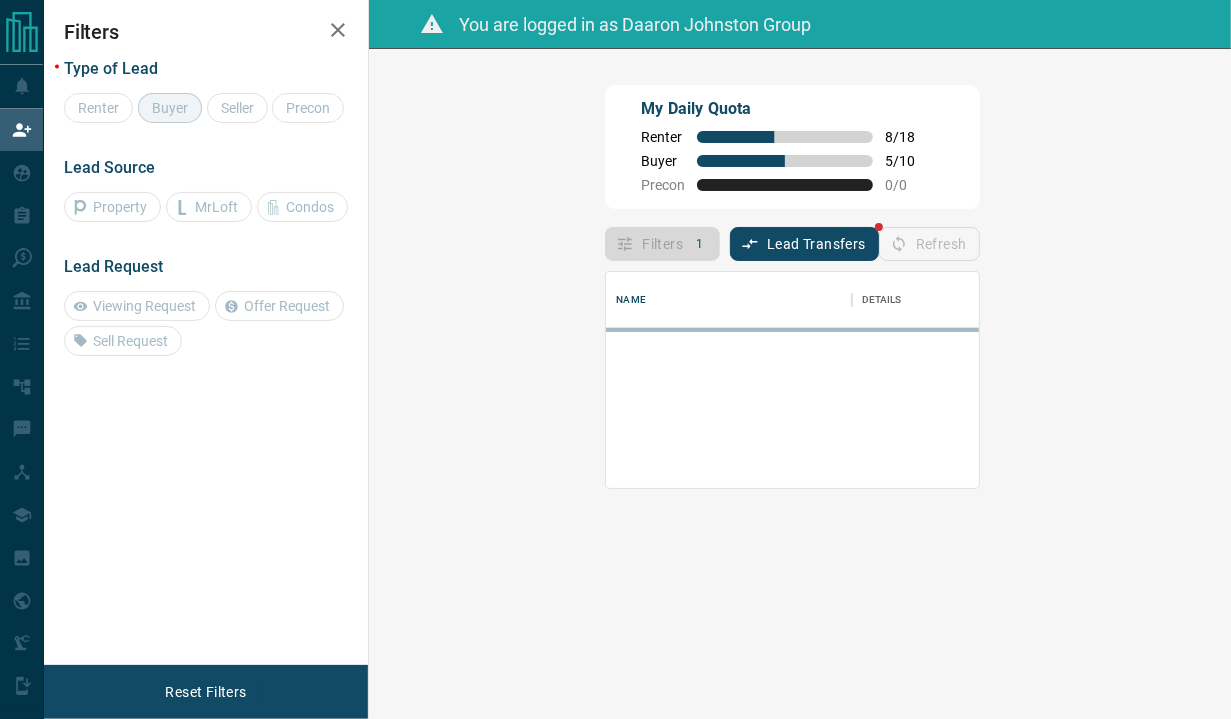 scroll, scrollTop: 16, scrollLeft: 15, axis: both 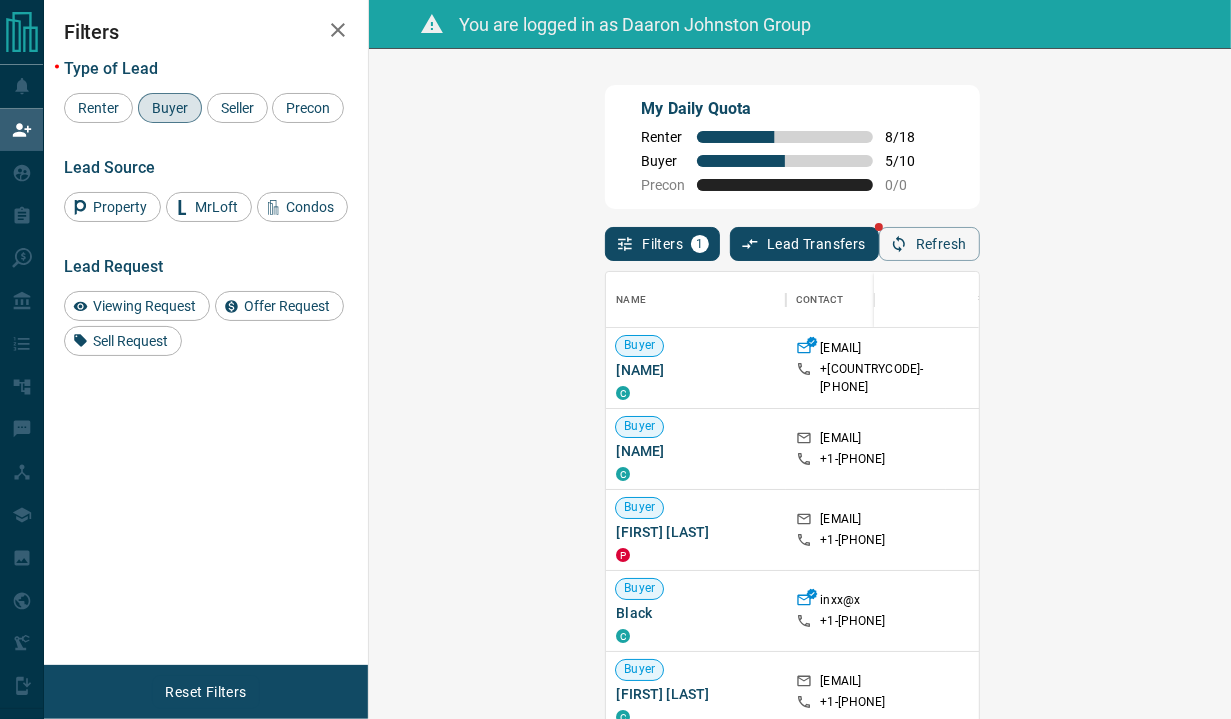 click 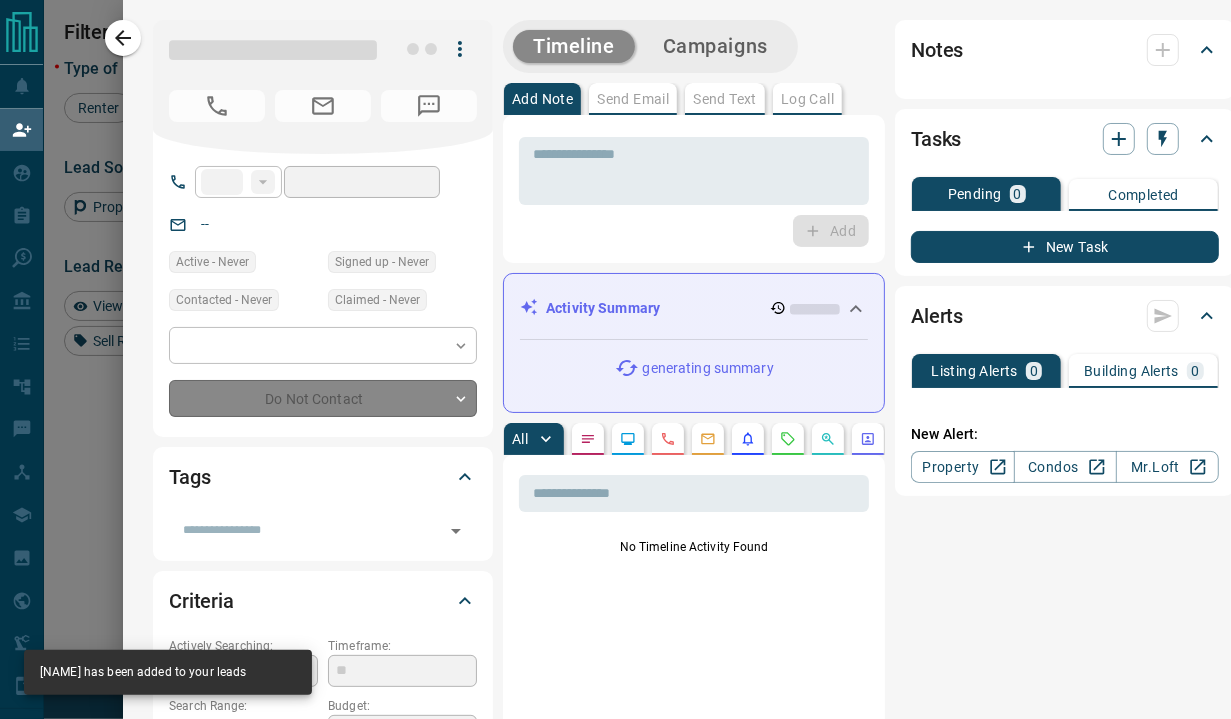 type on "***" 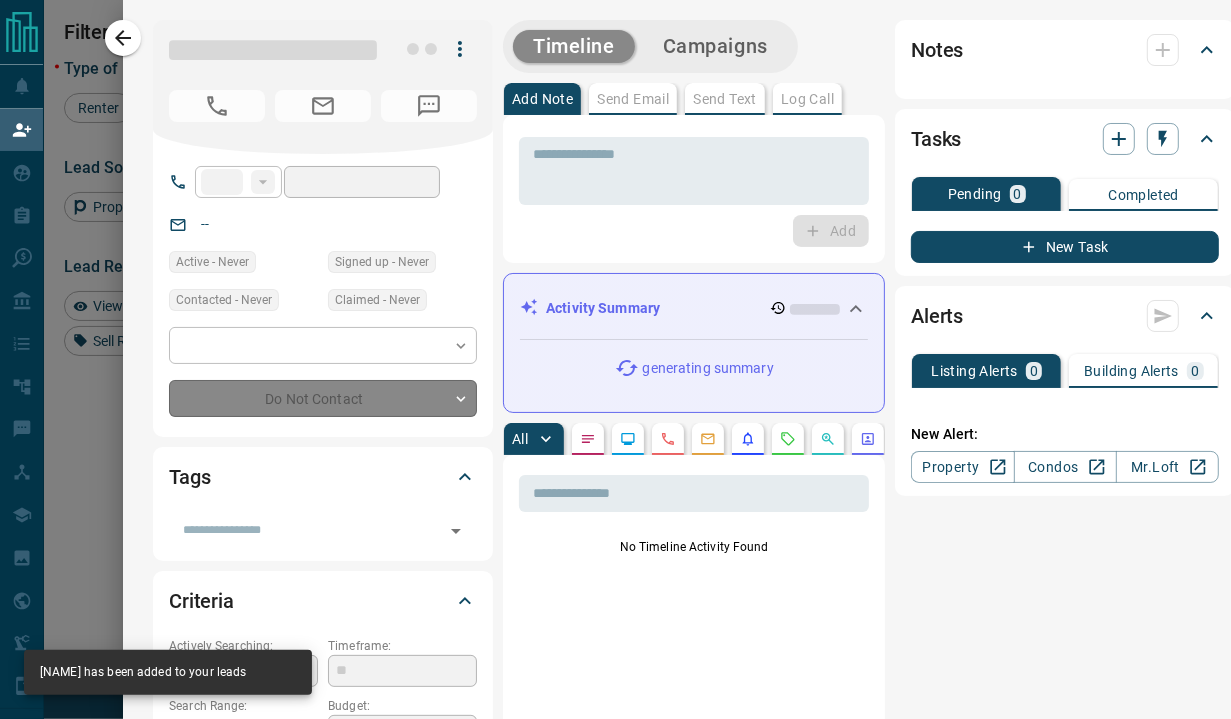 type on "**********" 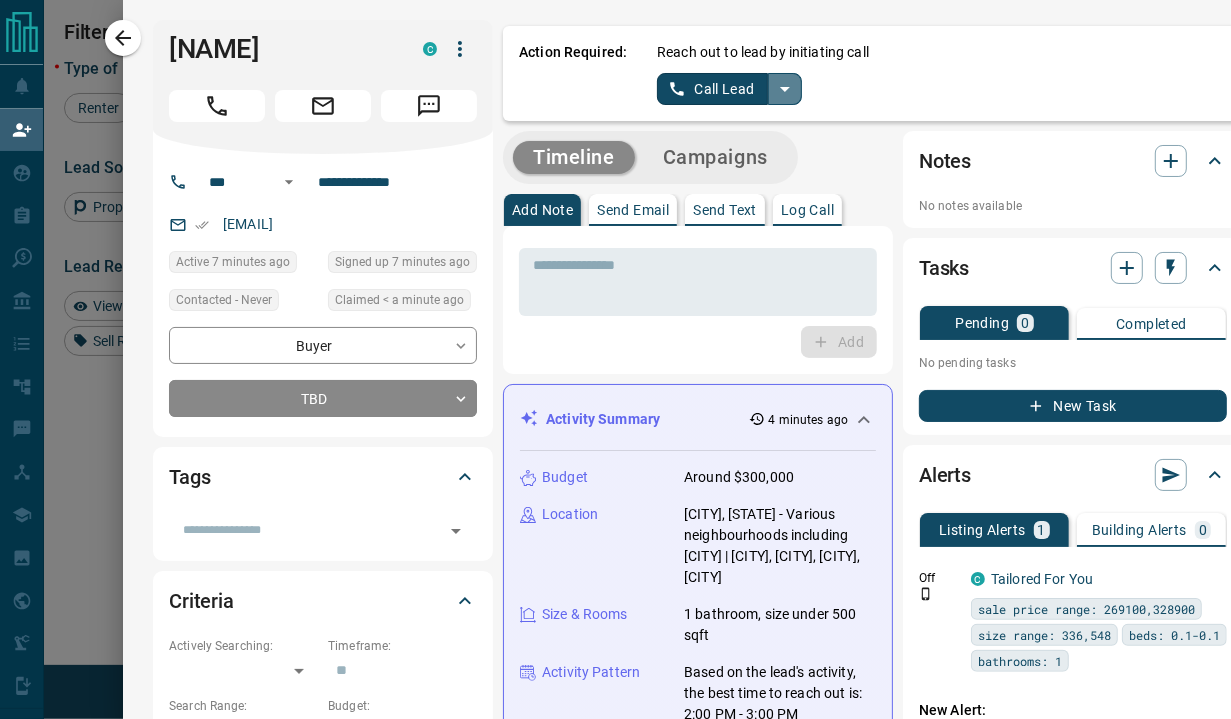 click 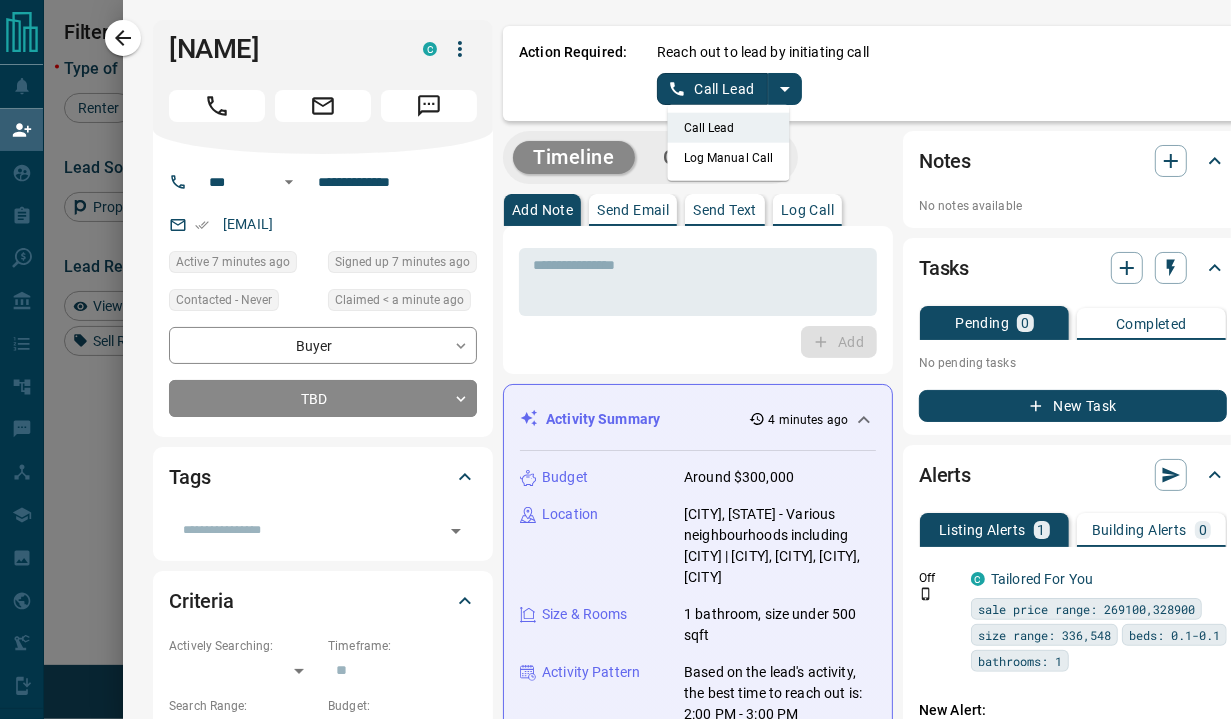 click on "Log Manual Call" at bounding box center [729, 158] 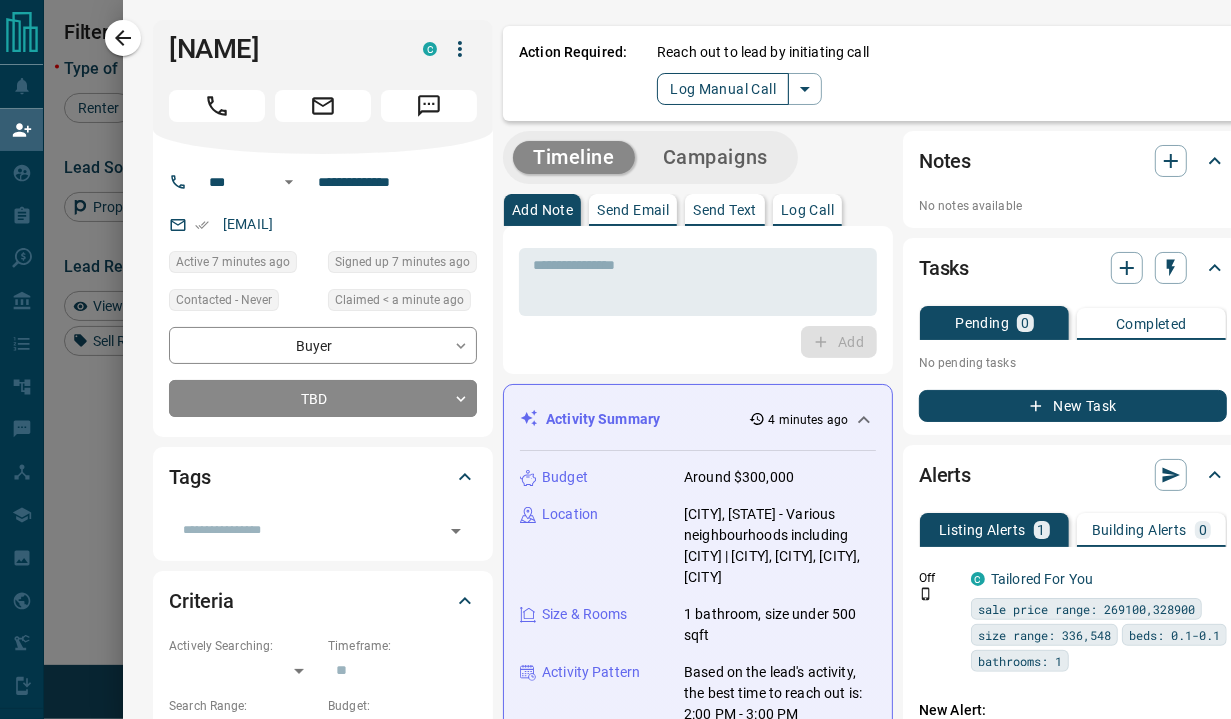 click on "Log Manual Call" at bounding box center (723, 89) 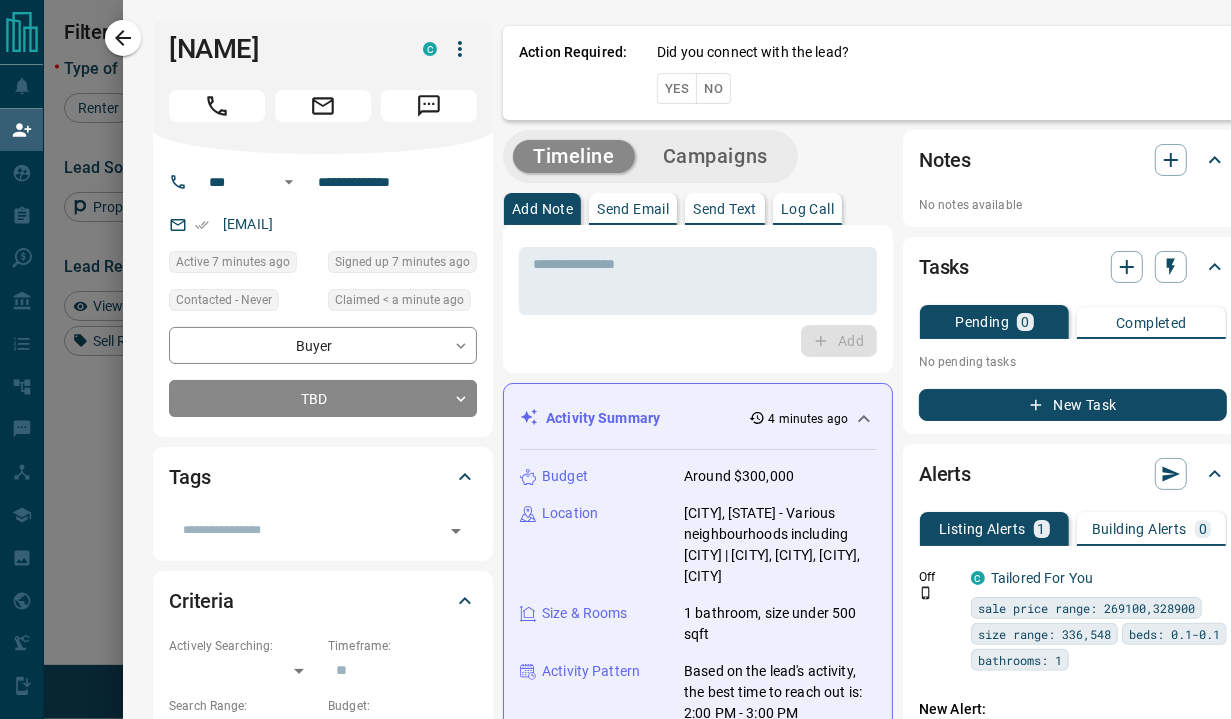 click on "No" at bounding box center [713, 88] 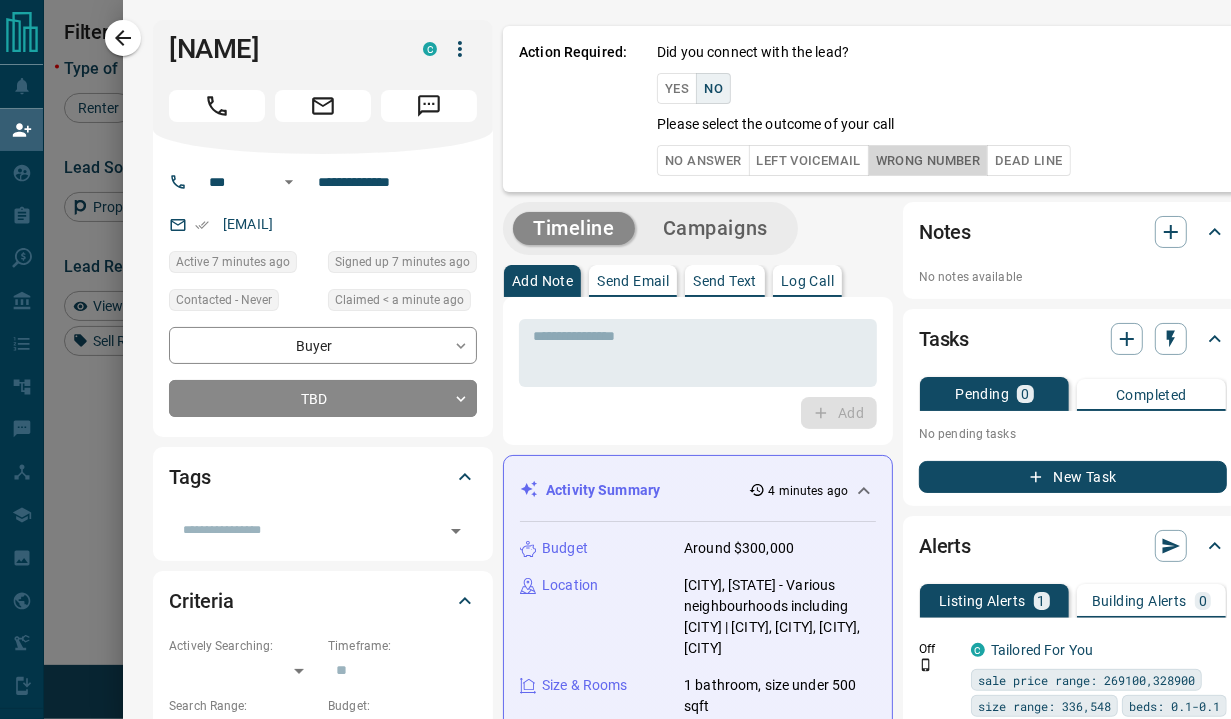 click on "Wrong Number" at bounding box center [928, 160] 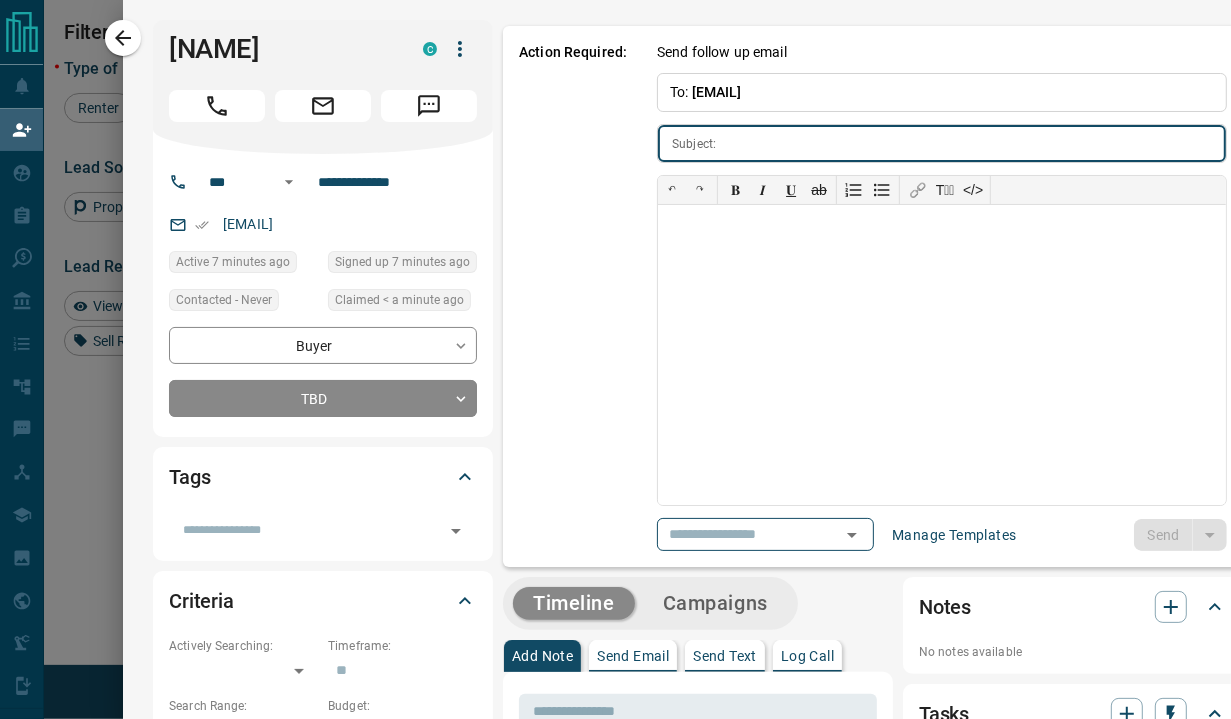 type on "**********" 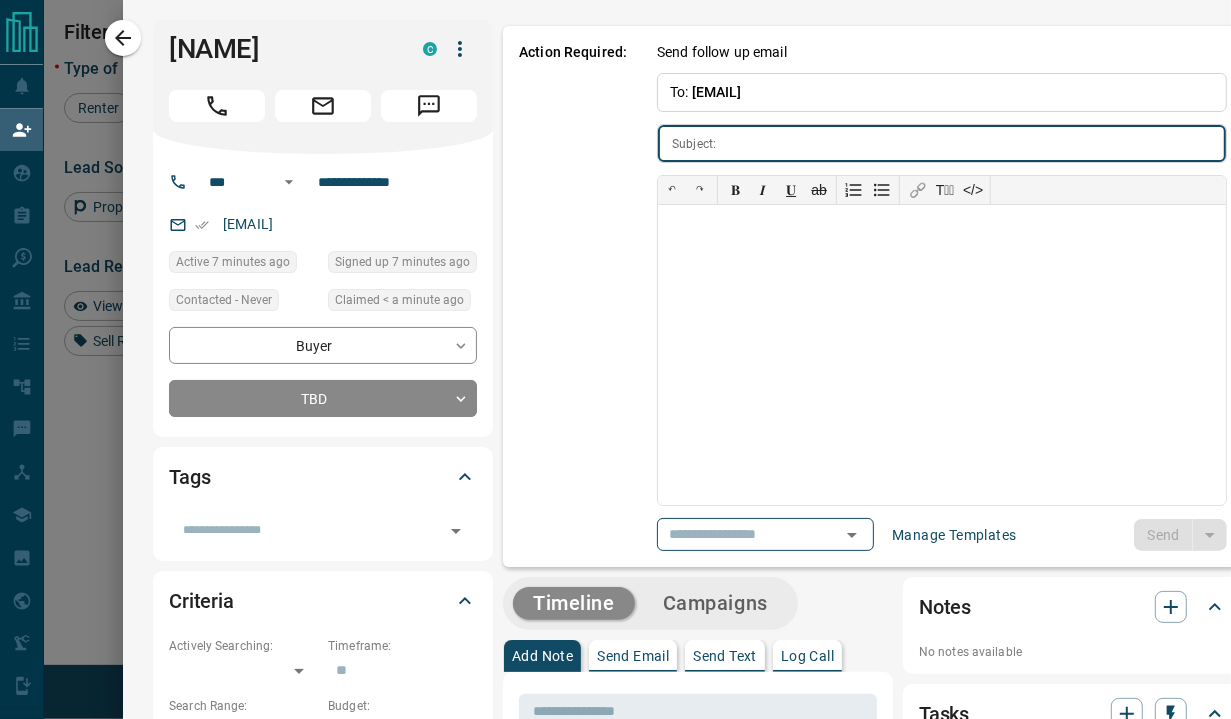 type on "**********" 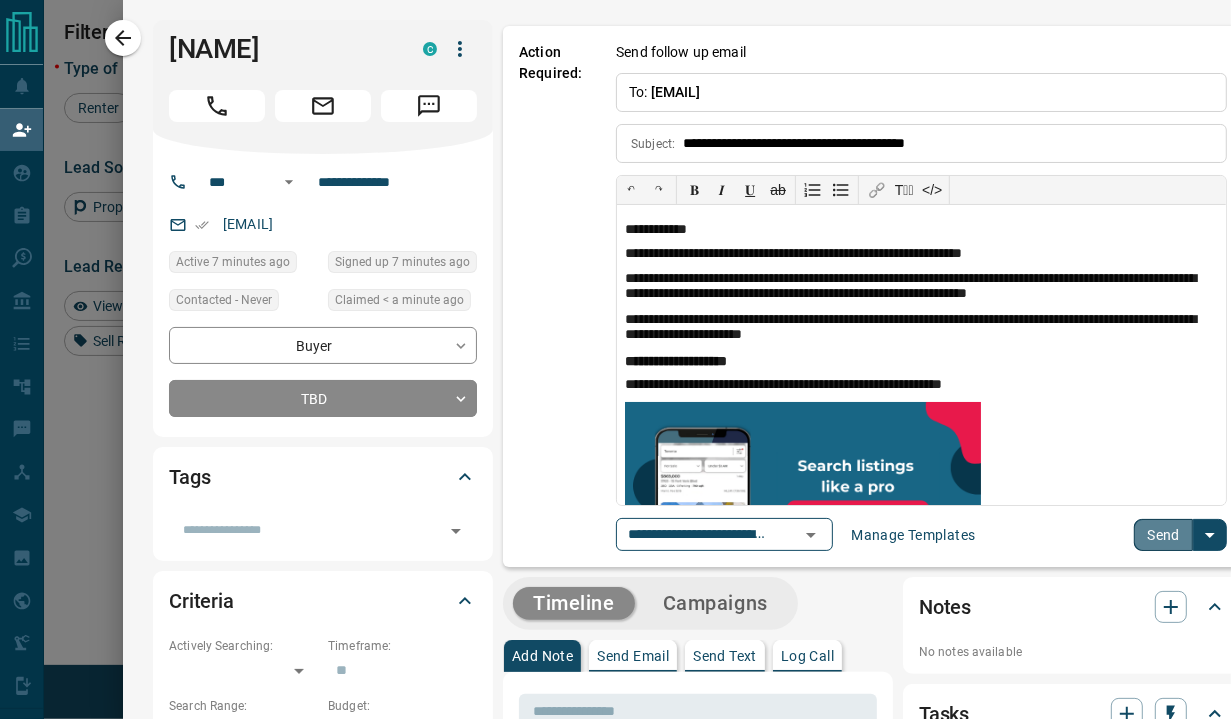 click on "Send" at bounding box center (1163, 535) 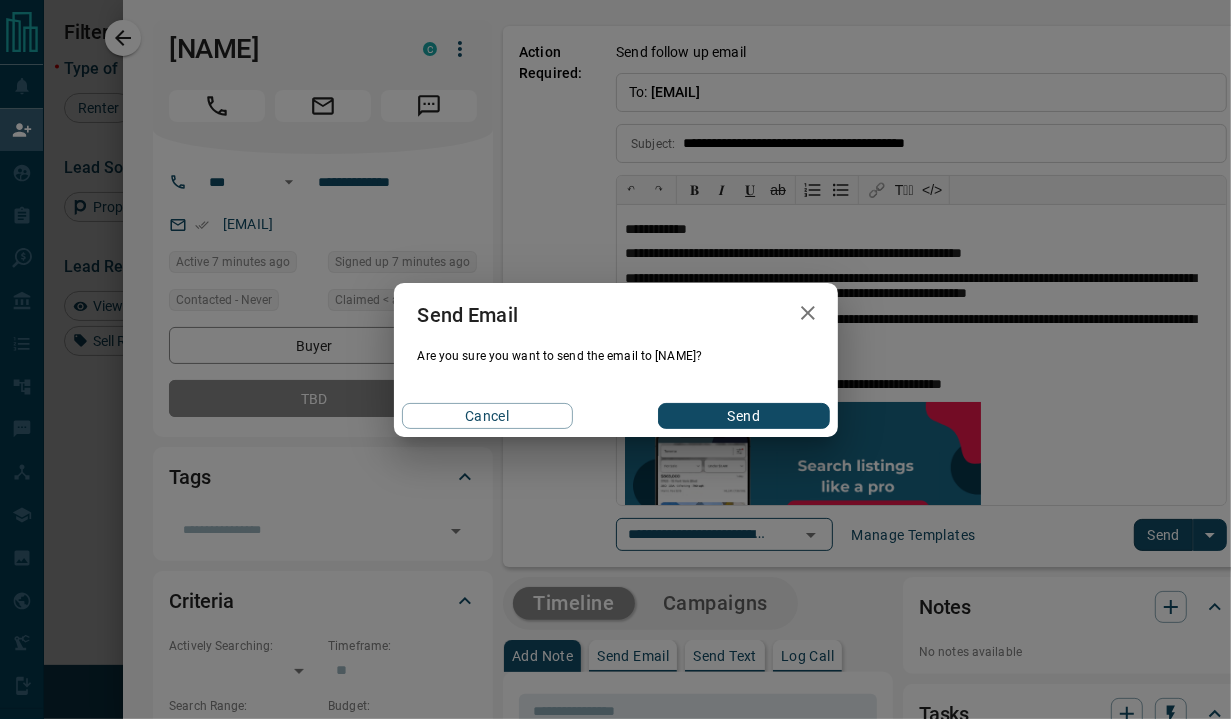 click on "Send" at bounding box center [743, 416] 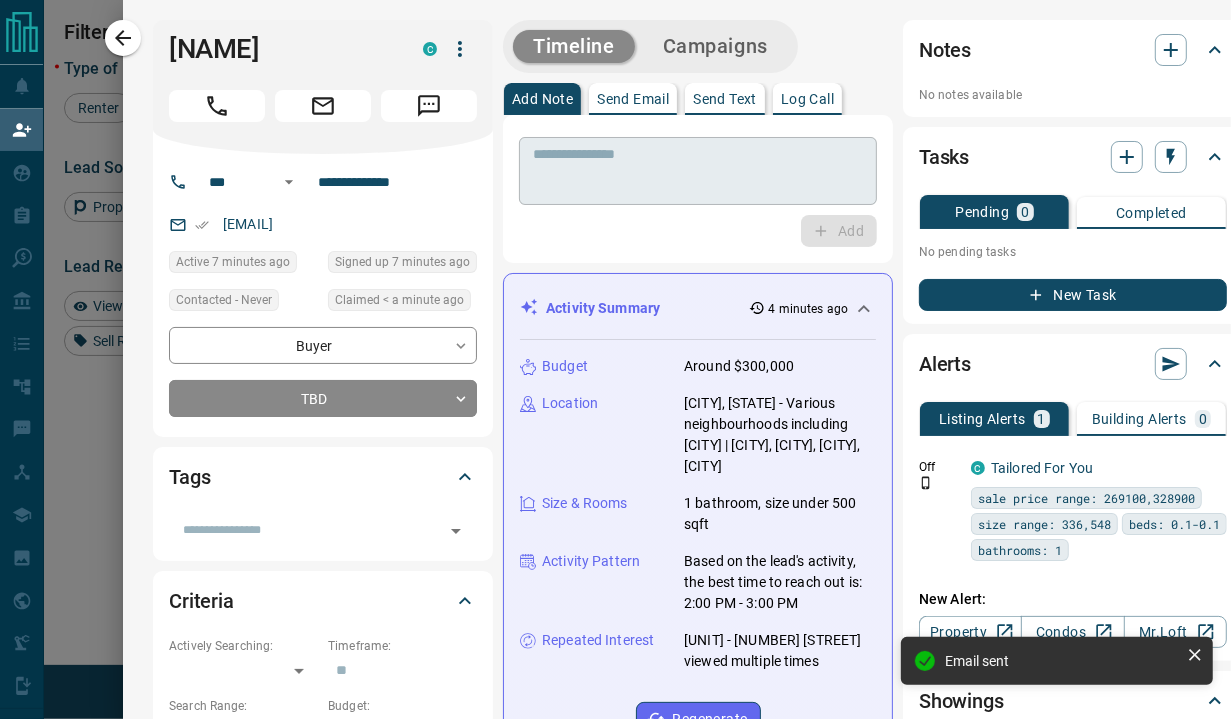 click at bounding box center [698, 171] 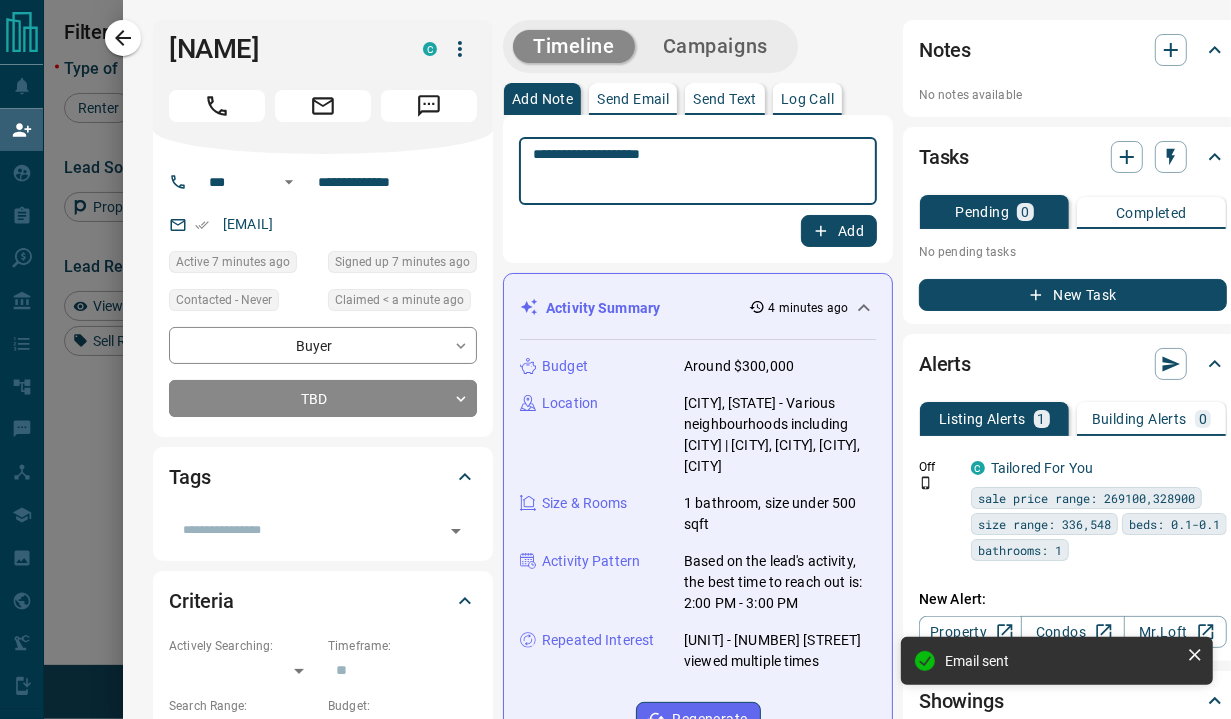type on "**********" 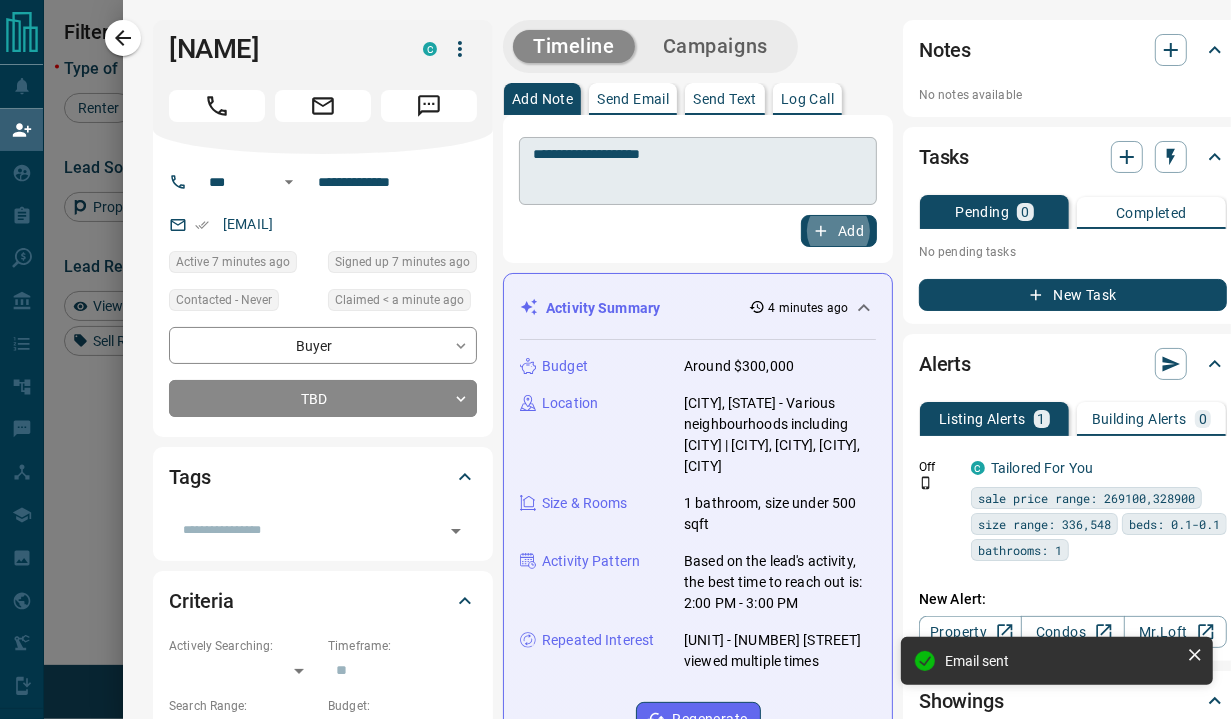 type 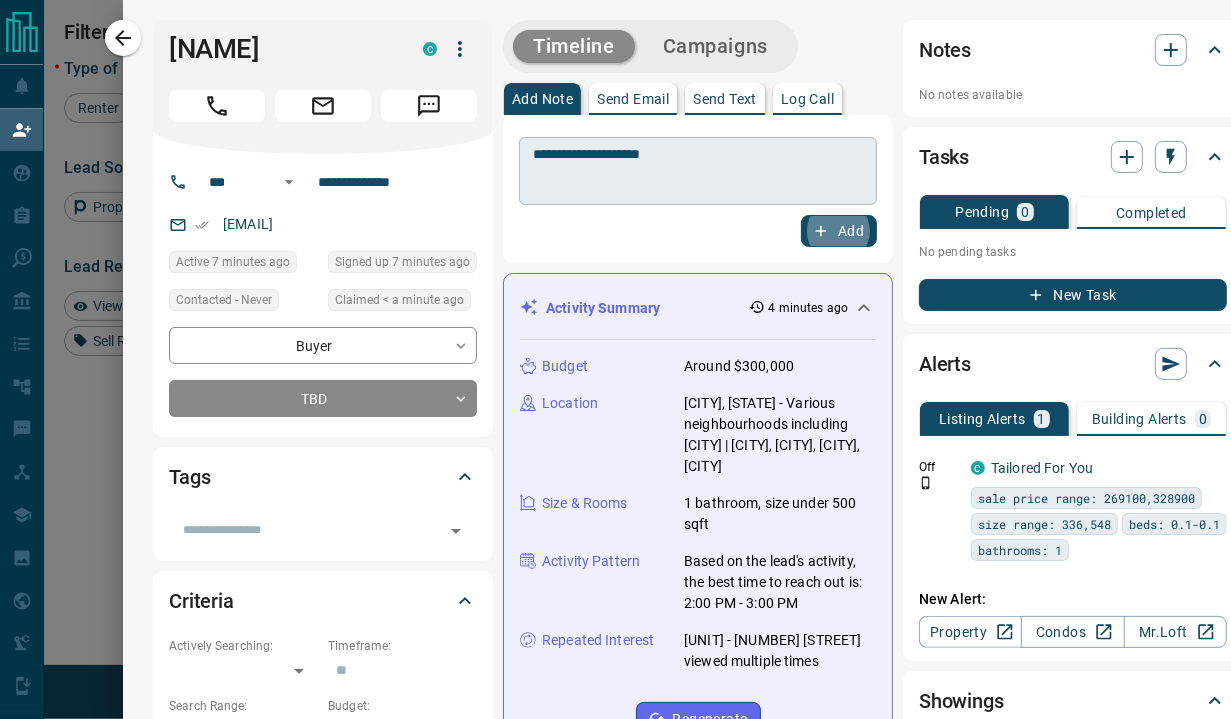 click on "Add" at bounding box center (839, 231) 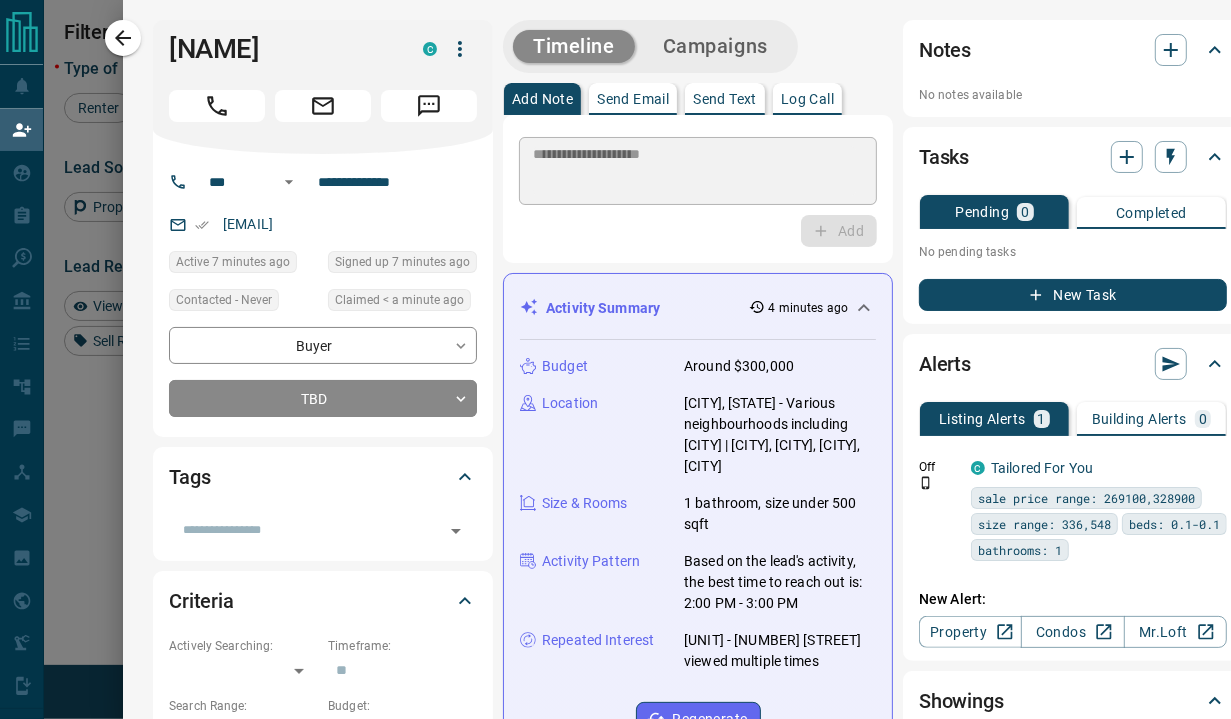 type 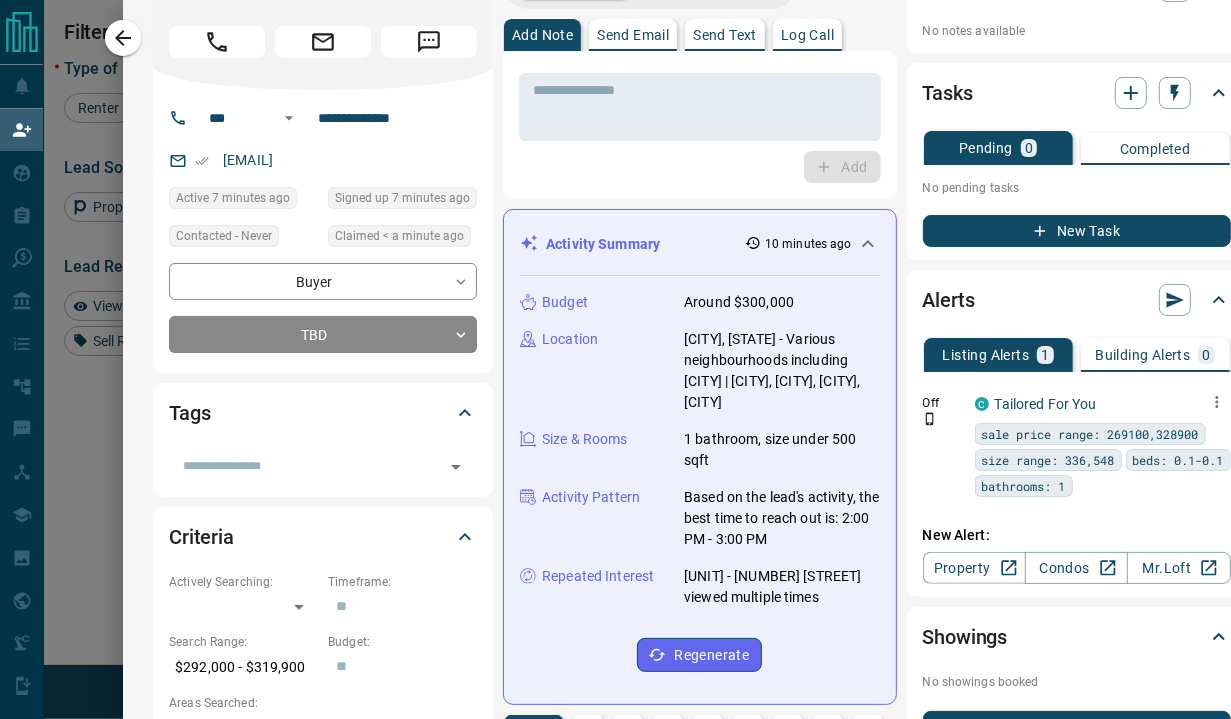 scroll, scrollTop: 0, scrollLeft: 0, axis: both 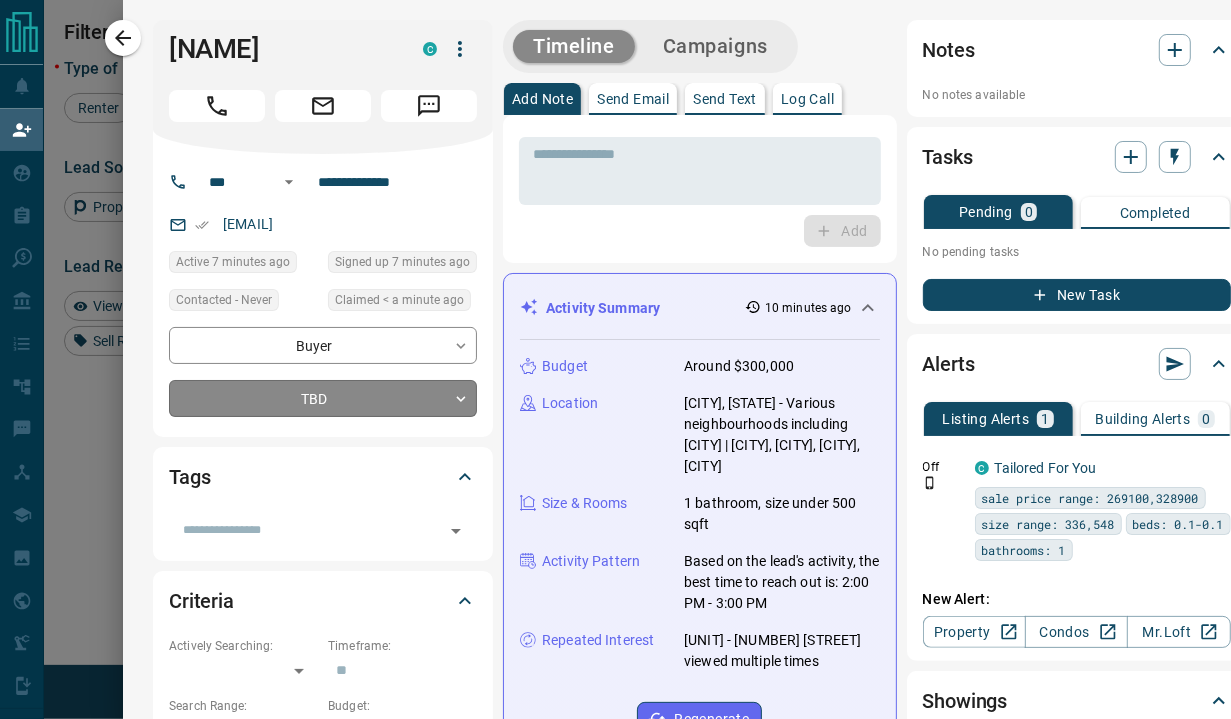 click on "Lead Transfers Claim Leads My Leads Tasks Opportunities Deals Campaigns Automations Messages Broker Bay Training Media Services Agent Resources Precon Worksheet Mobile Apps Disclosure Logout You are logged in as [NAME] Group My Daily Quota Renter 8 / 18 Buyer 6 / 10 Precon 0 / 0 Filters 1 Lead Transfers Refresh Name Contact Search   Search Range Location Requests AI Status Recent Opportunities (30d) Buyer [NAME] C [EMAIL] [PHONE] $292K - $320K [CITY], [CITY], [CITY], [CITY], +1 Buyer [NAME] C [EMAIL] [PHONE] $30K - $30K [CITY], [CITY] | [CITY] Buyer [NAME] C [EMAIL] [PHONE] $3M - $3M [CITY], [CITY] High Interest Buyer  Black C [EMAIL] [PHONE] $1M - $1M [CITY], [CITY] Buyer [NAME] [NAME] C [EMAIL] [PHONE] $3K - $3K [CITY], [CITY] Buyer Renter [NAME] [NAME] C [EMAIL] [PHONE] [CITY], [CITY] Buyer Renter [NAME] C [EMAIL] [PHONE] Buyer C [NAME]" at bounding box center (615, 344) 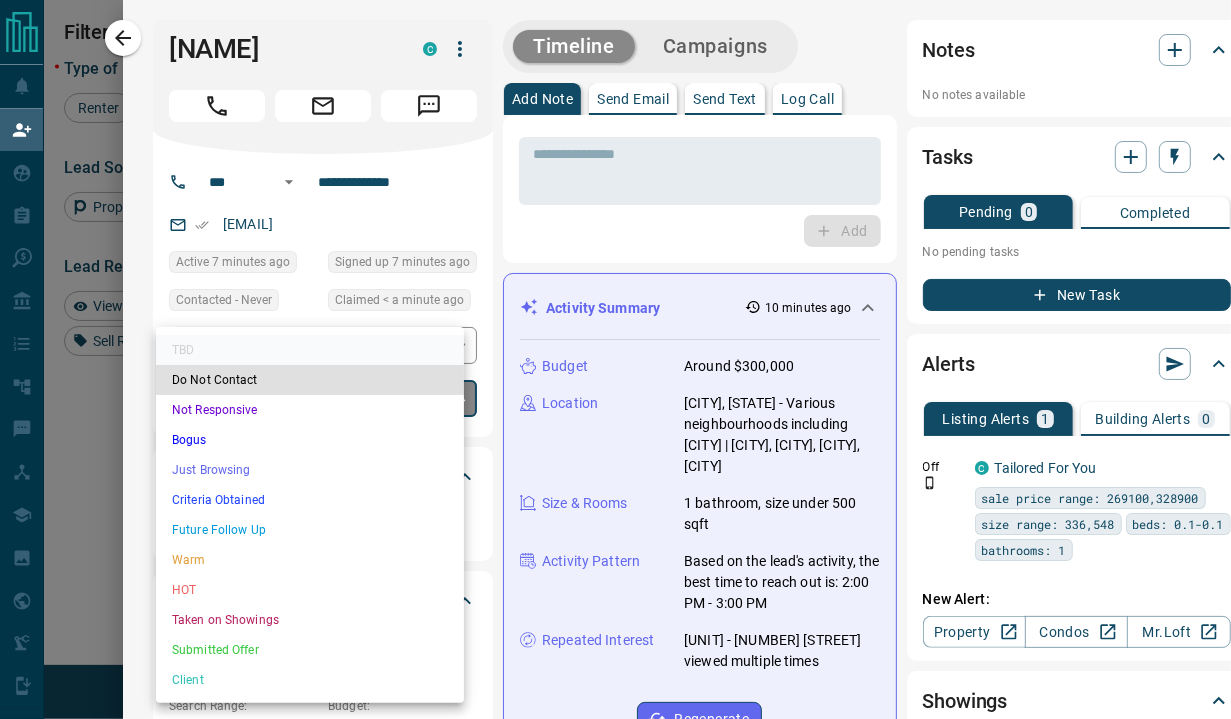 click on "Bogus" at bounding box center [310, 440] 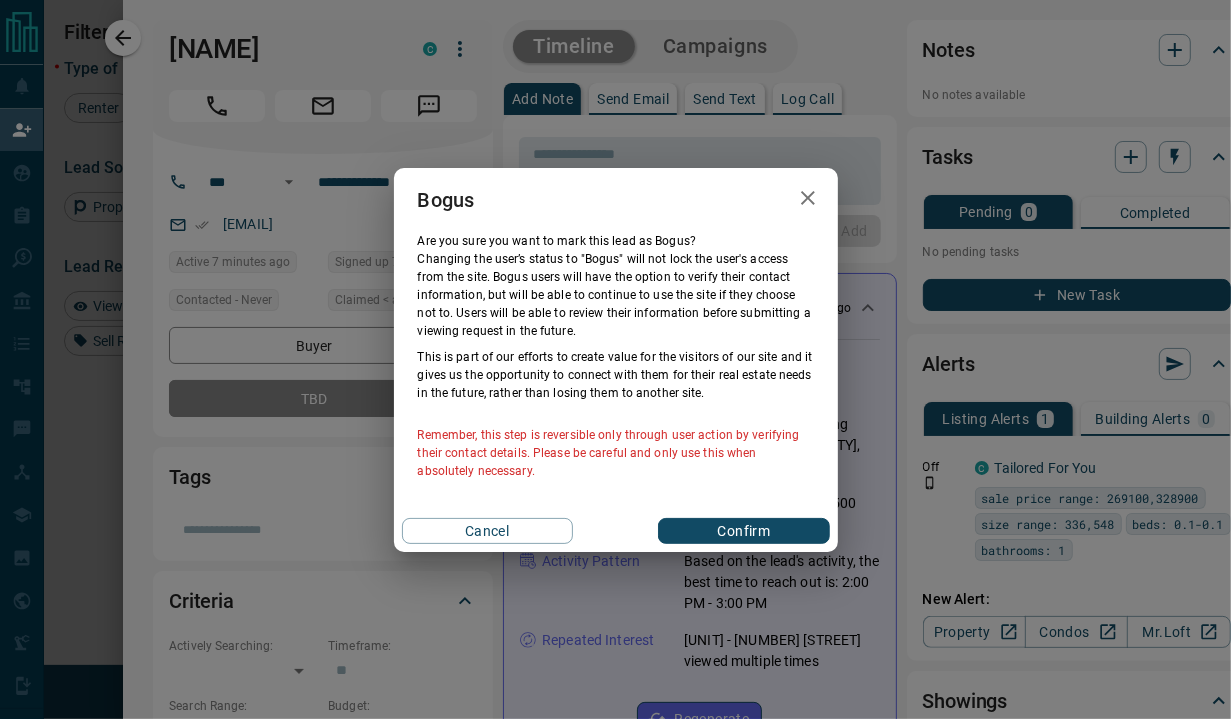 click on "Confirm" at bounding box center (743, 531) 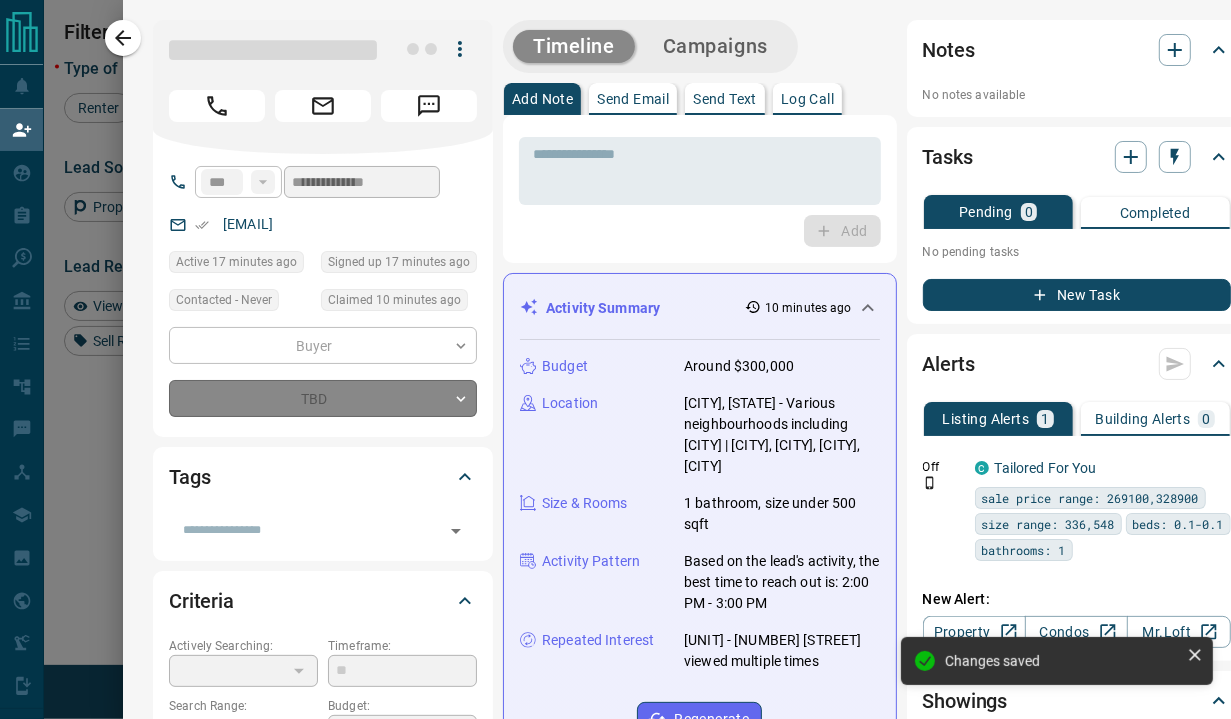 type on "**********" 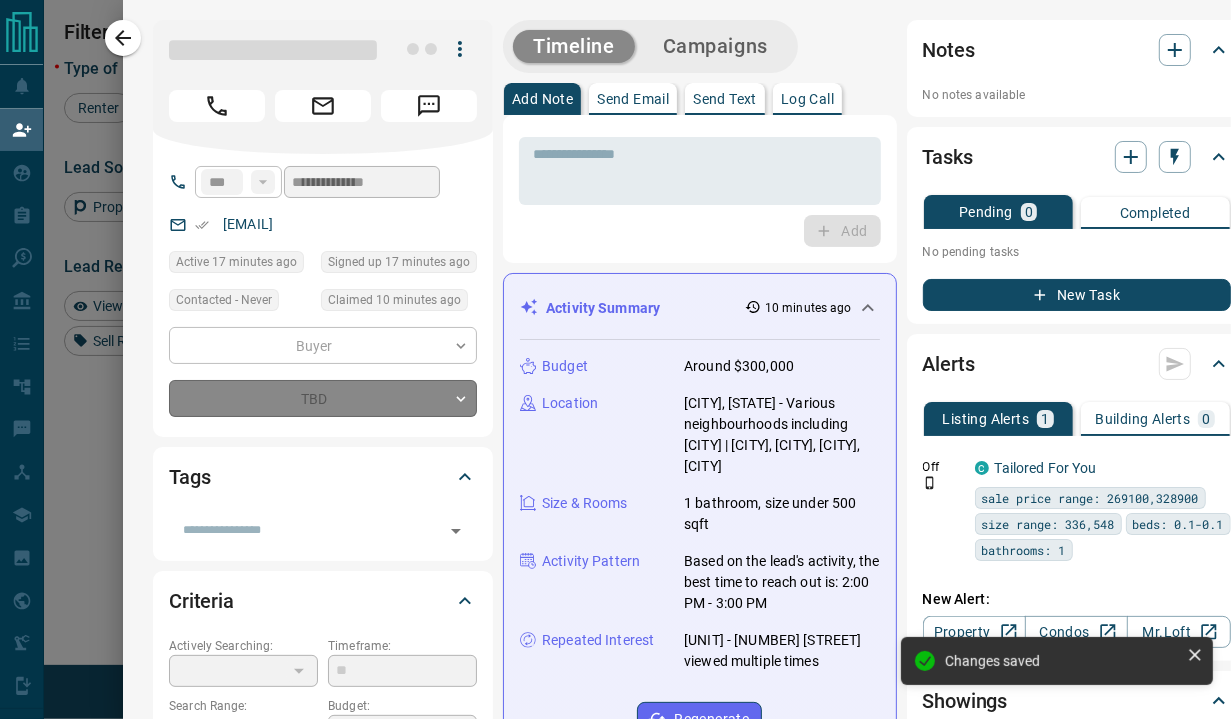 type on "*" 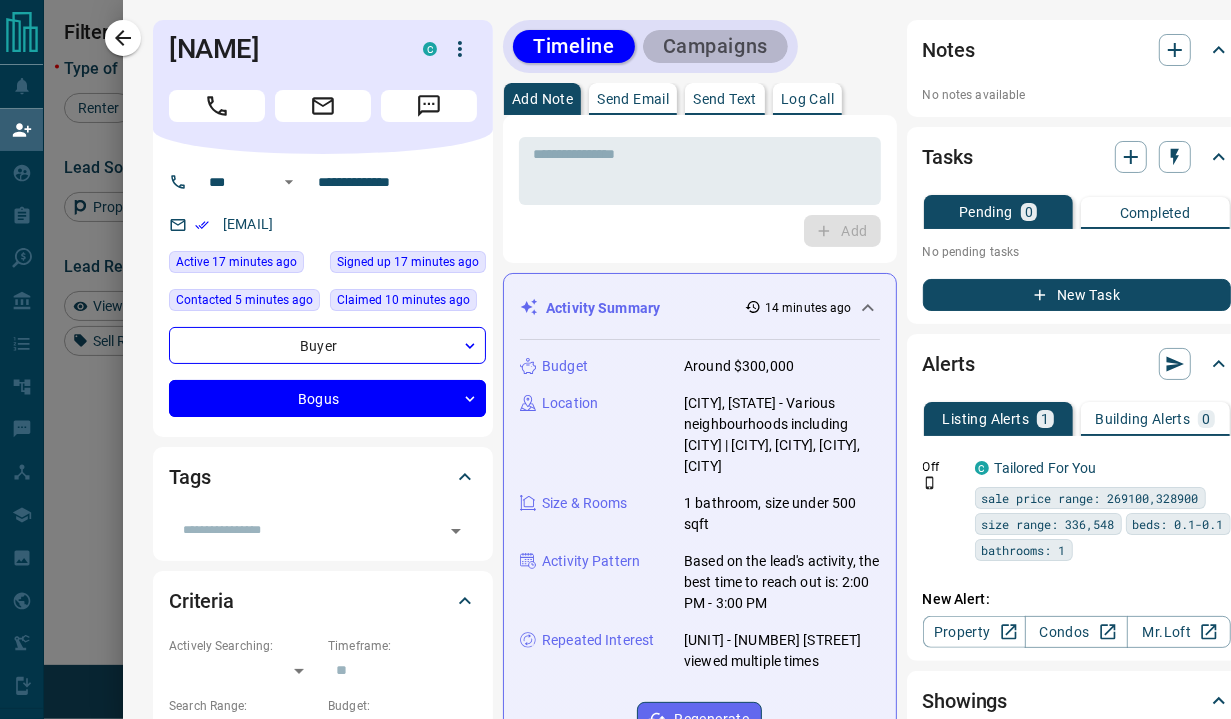 click on "Campaigns" at bounding box center (715, 46) 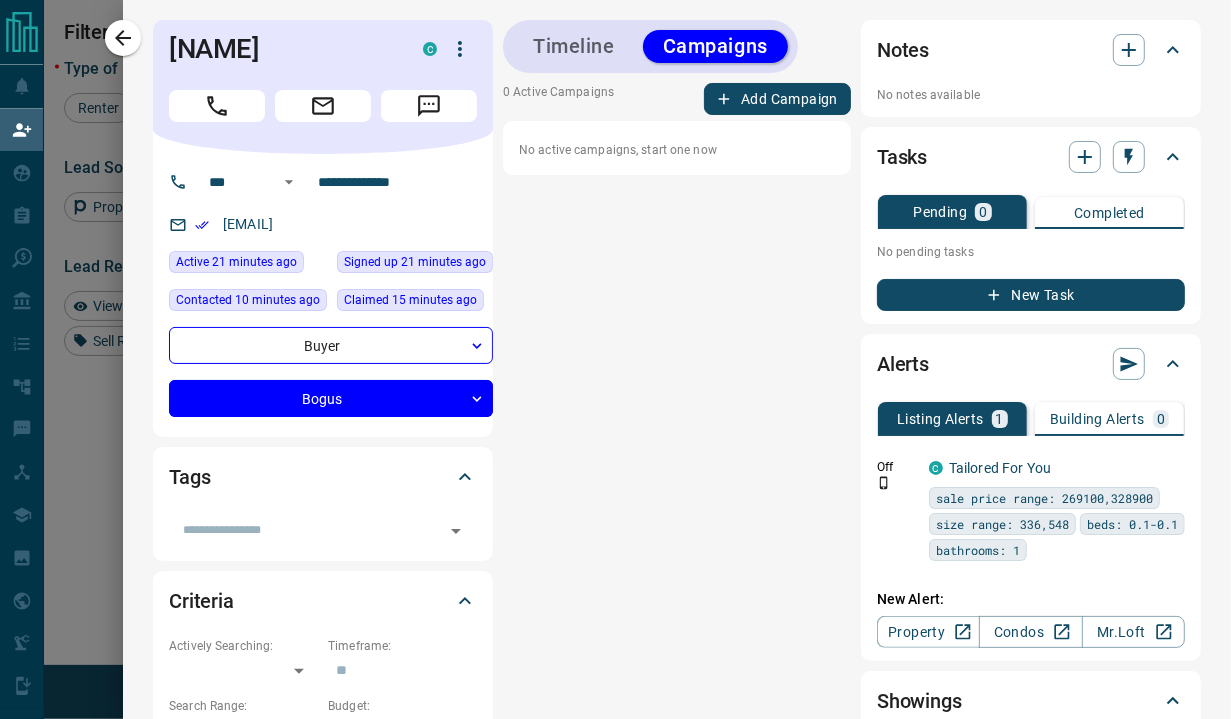 click on "Add Campaign" at bounding box center [777, 99] 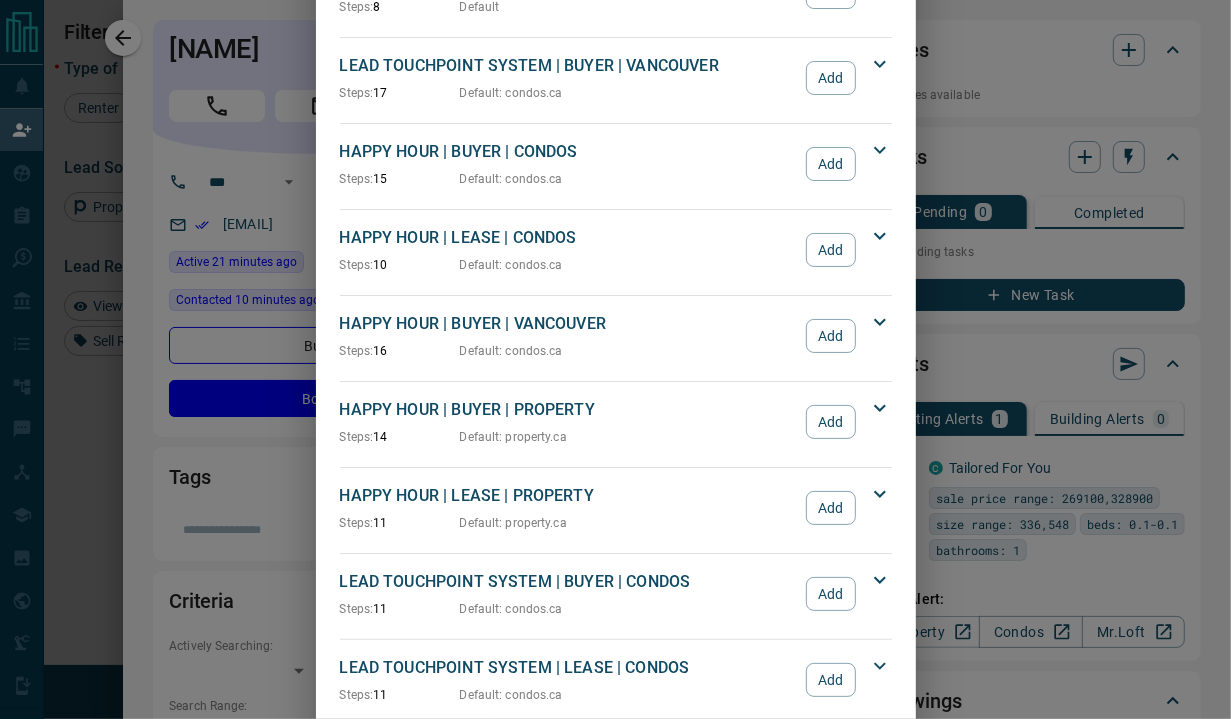 scroll, scrollTop: 166, scrollLeft: 0, axis: vertical 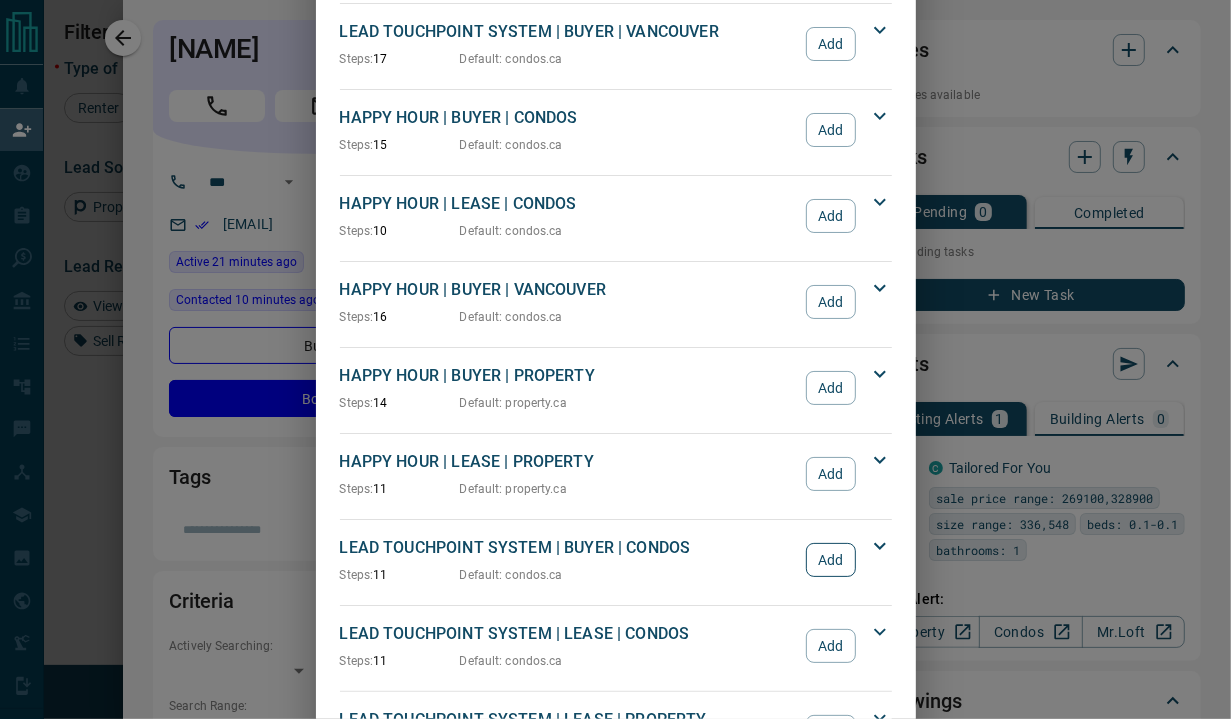 click on "Add" at bounding box center [830, 560] 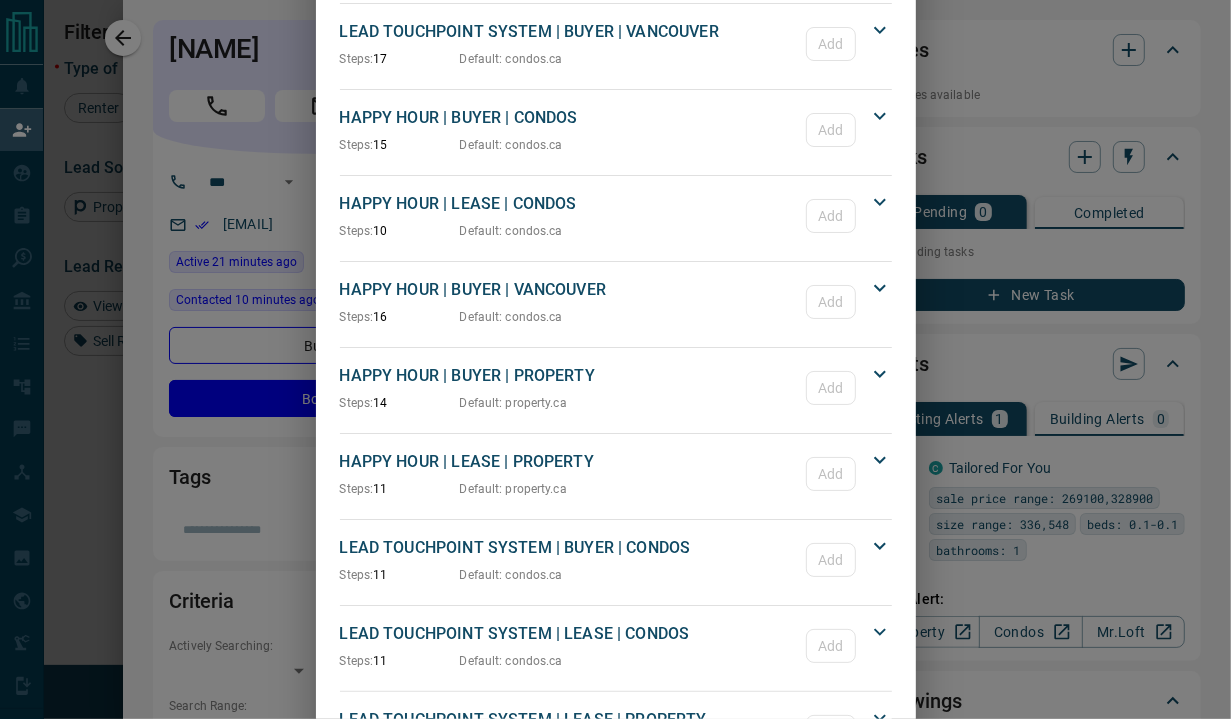 type 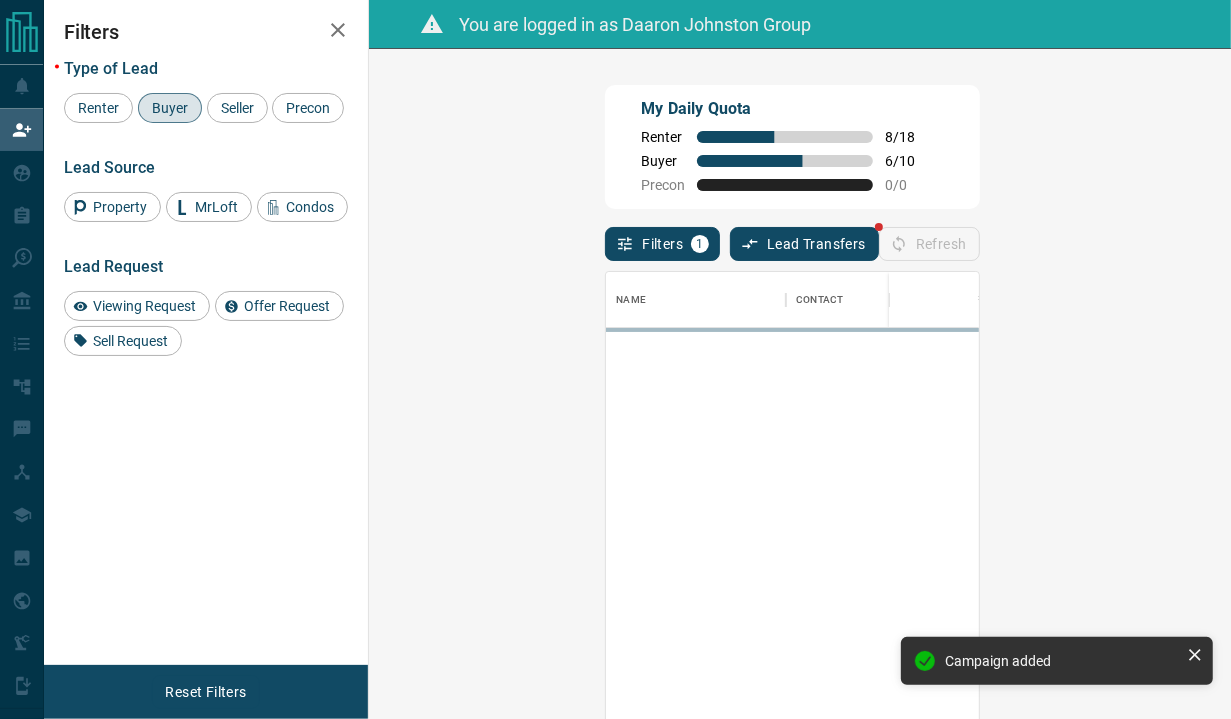 scroll, scrollTop: 16, scrollLeft: 15, axis: both 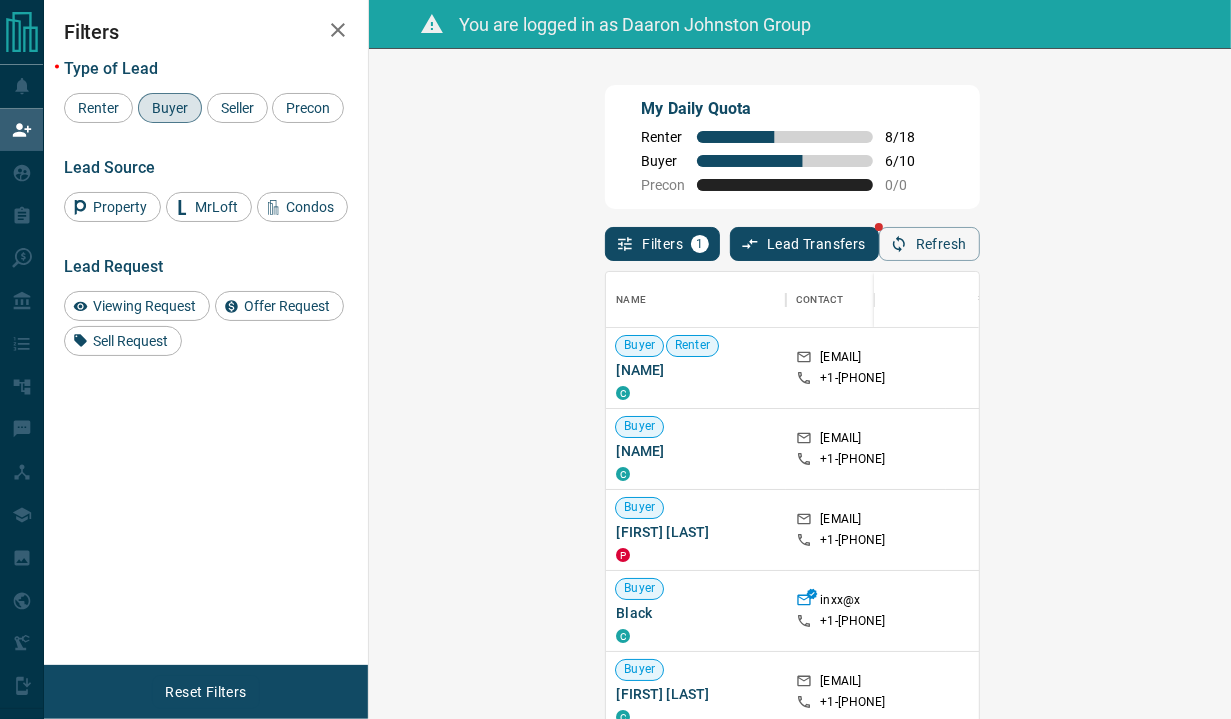 click 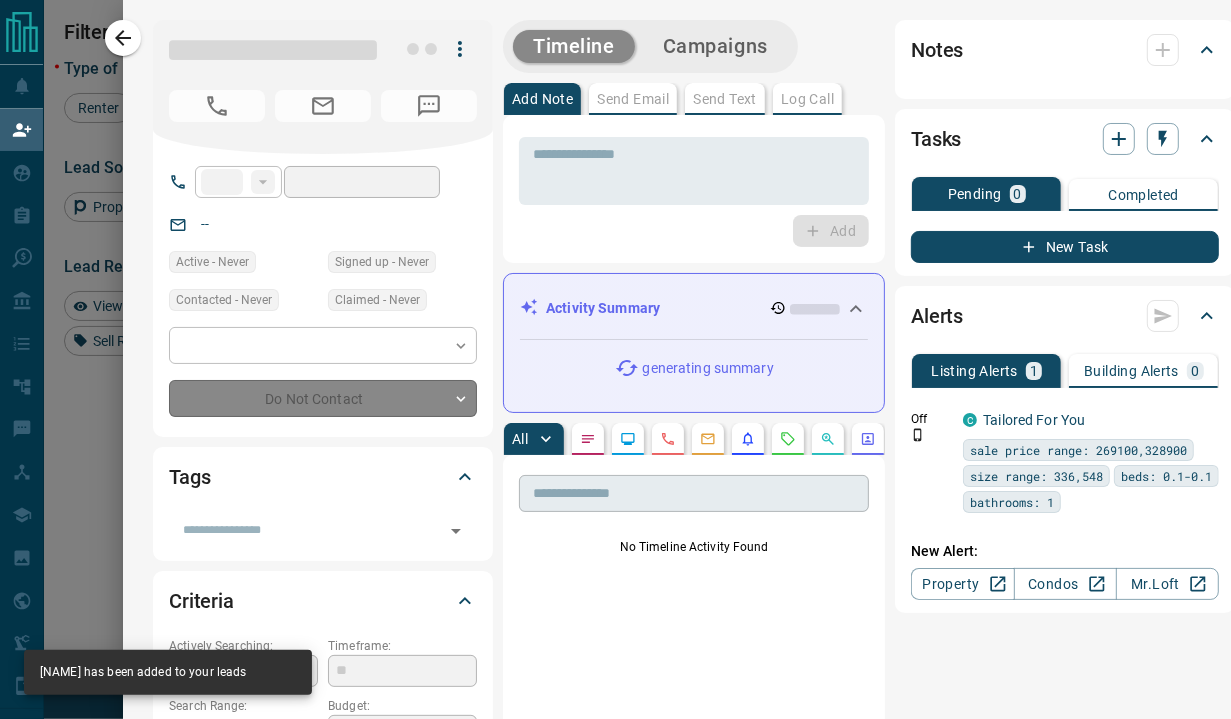 type on "**" 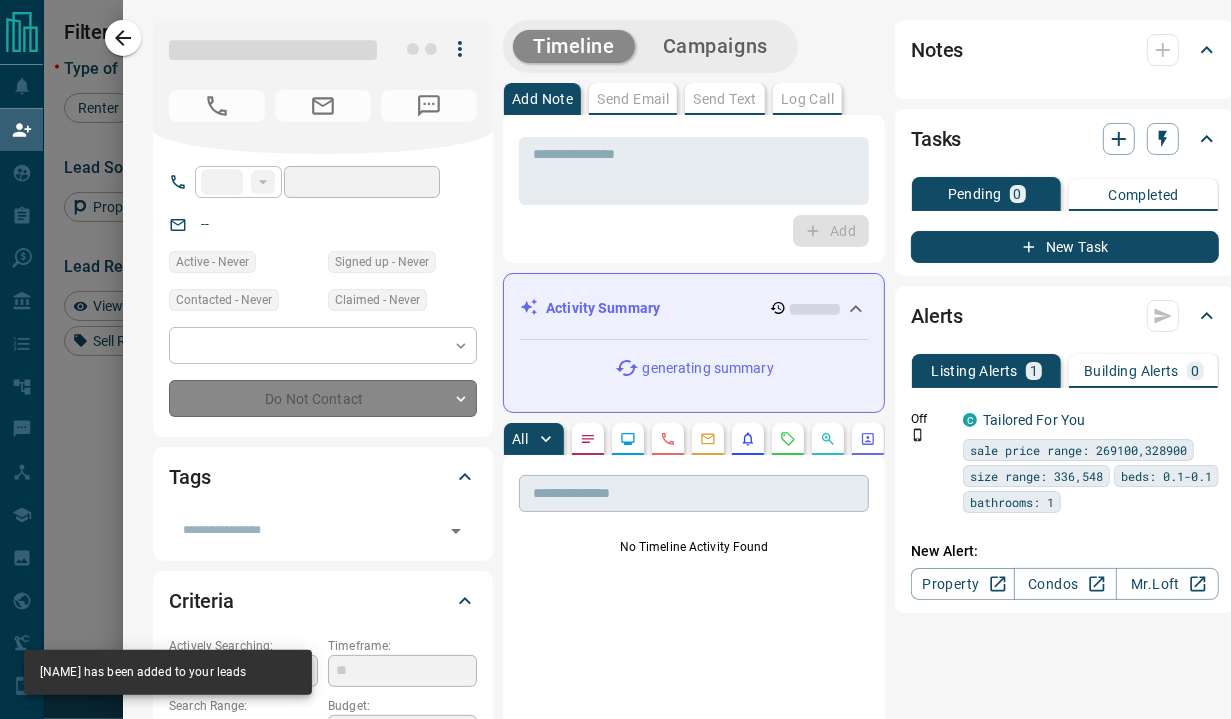type on "**********" 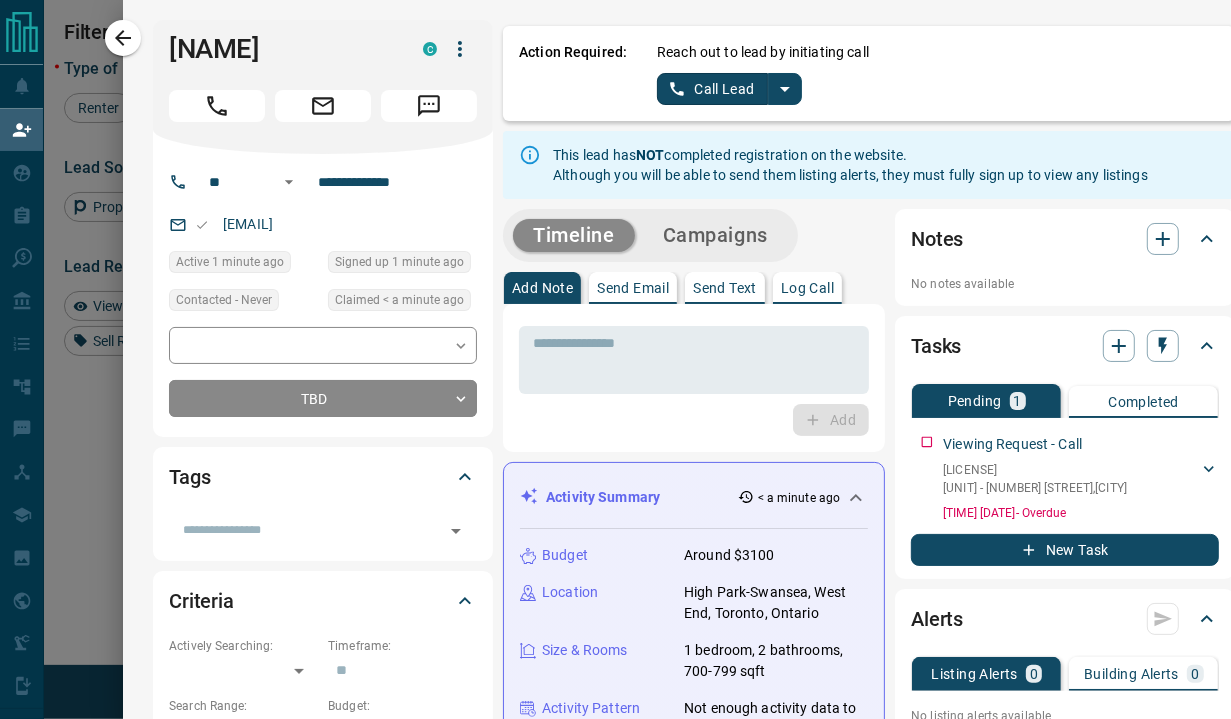 click on "[FIRST] [LAST] [EMAIL] Active 1 minute ago Signed up 1 minute ago Contacted - Never Claimed < a minute ago ​ ​ TBD ** ​ Tags ​ Criteria Actively Searching: ​ ​ Timeframe: ​ Search Range: $0   -   $0 Budget: ​ Areas Searched:   Motivation: ​ Home Type: ​ Min Size: ​ Beds: ​ Baths: ​ Pre-Approved: ​ ​ Pre-Approval Amount: ​ Credit Score: ​ Lawyer: ​ Mortgage Agent: ​ Personal Information Job Title: ​ Company: ​ Birthday: ​ Possession Date: ​ Social: Address: ​ Favourite Listings 0 No listings have been favourited" at bounding box center (323, 1130) 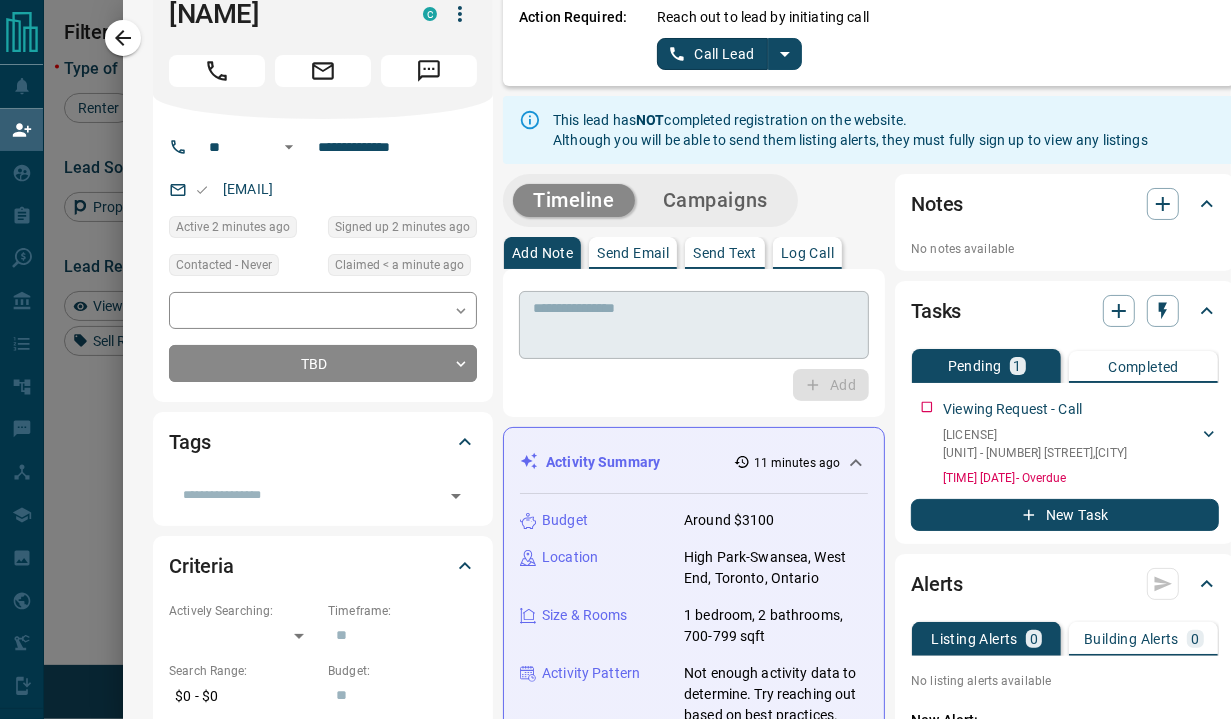 scroll, scrollTop: 0, scrollLeft: 0, axis: both 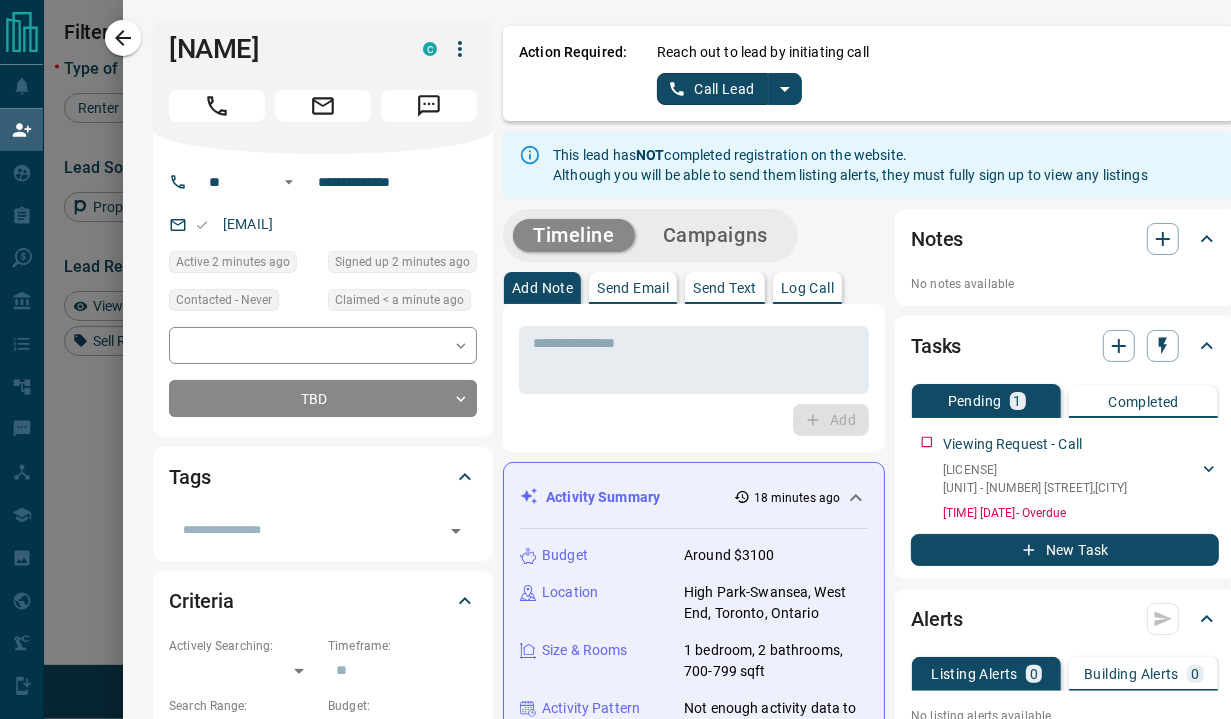 click 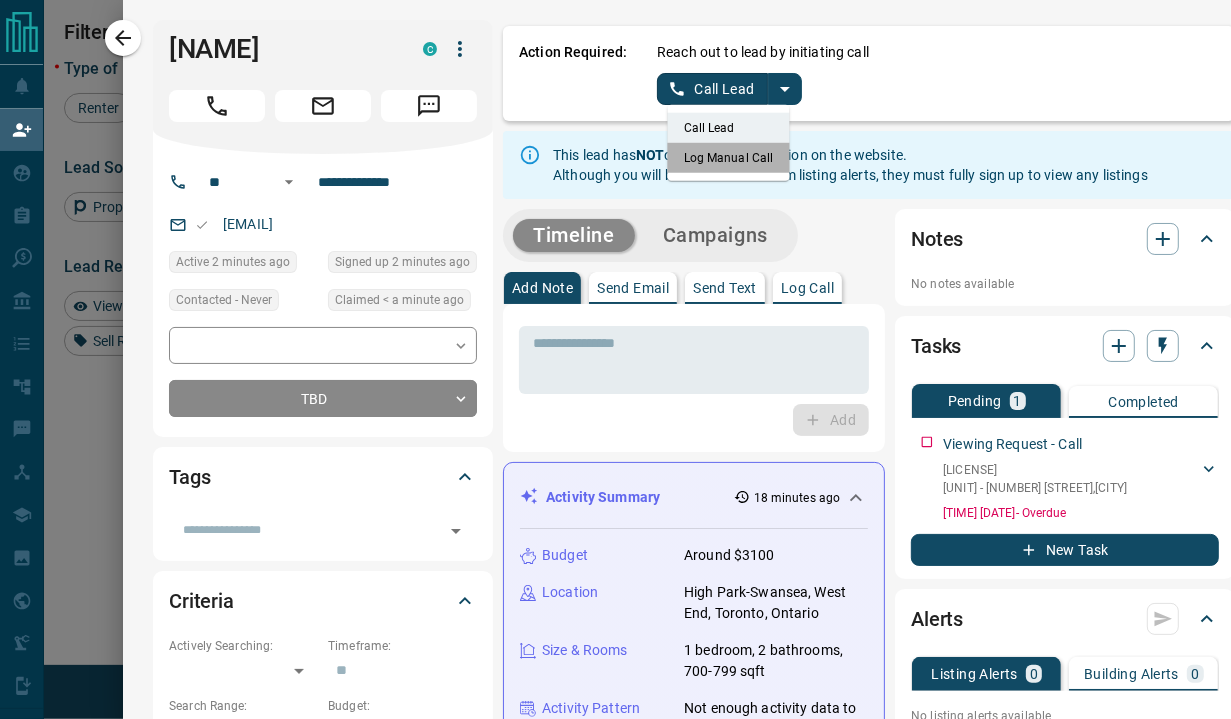 click on "Log Manual Call" at bounding box center [729, 158] 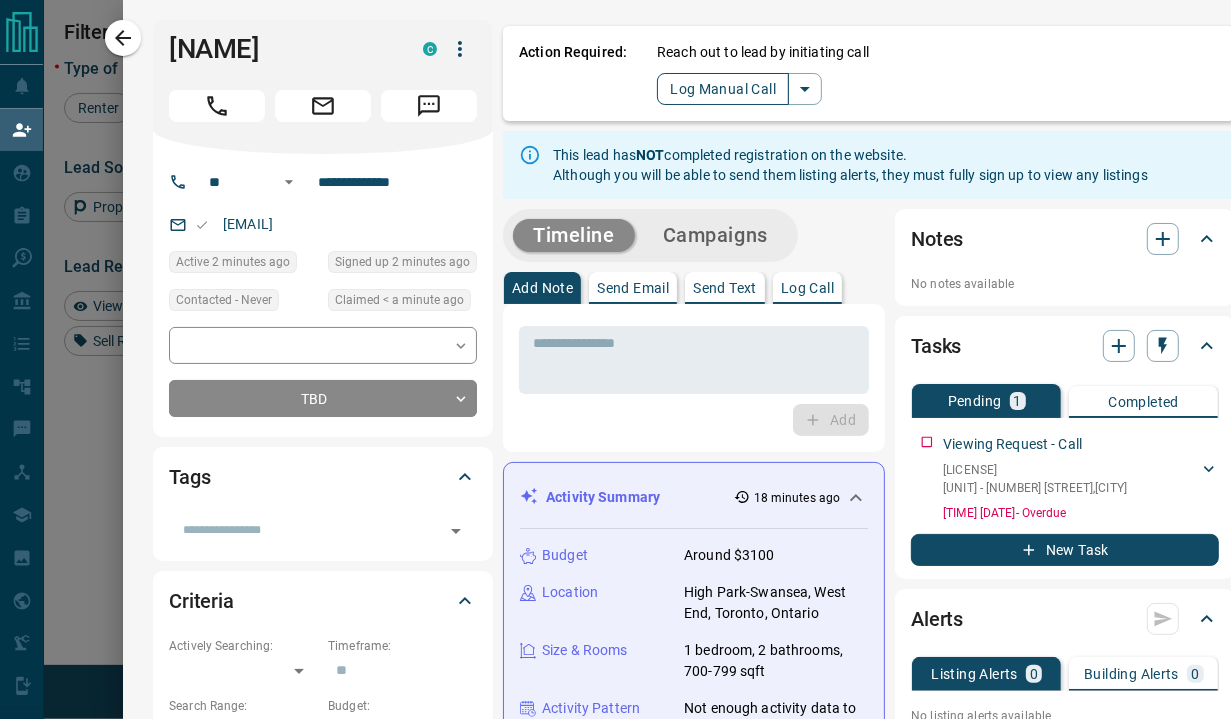 click on "Log Manual Call" at bounding box center (723, 89) 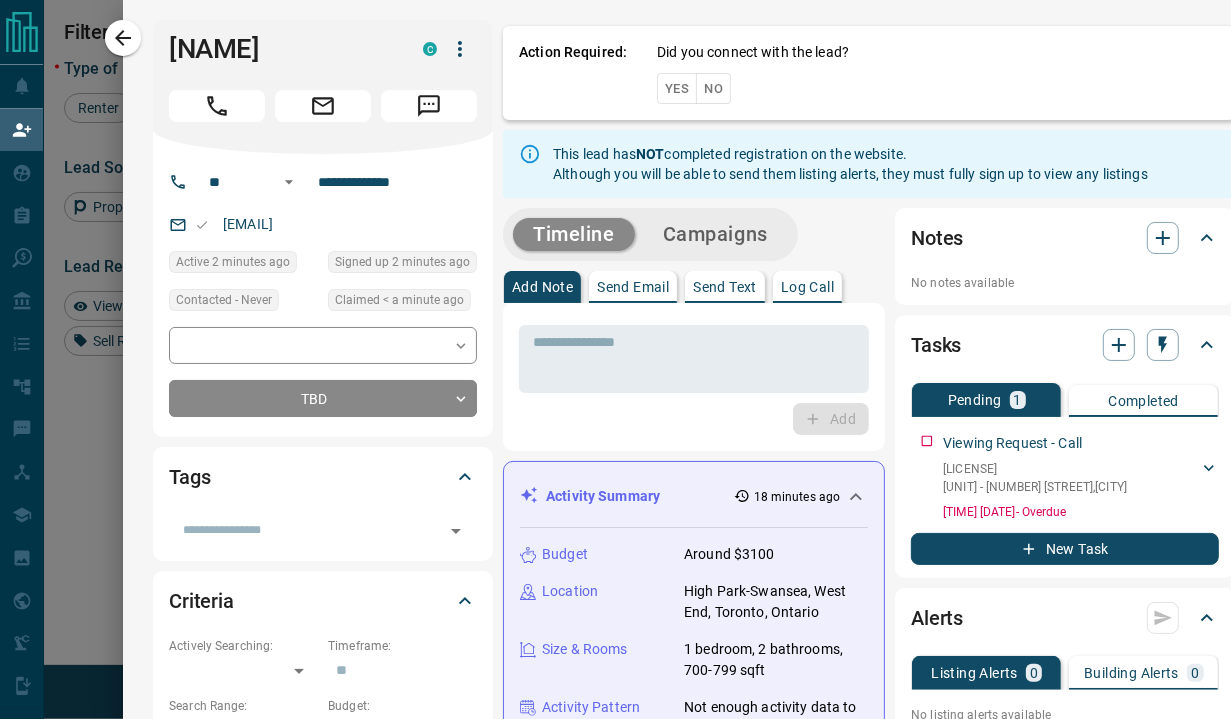 click on "Yes" at bounding box center [677, 88] 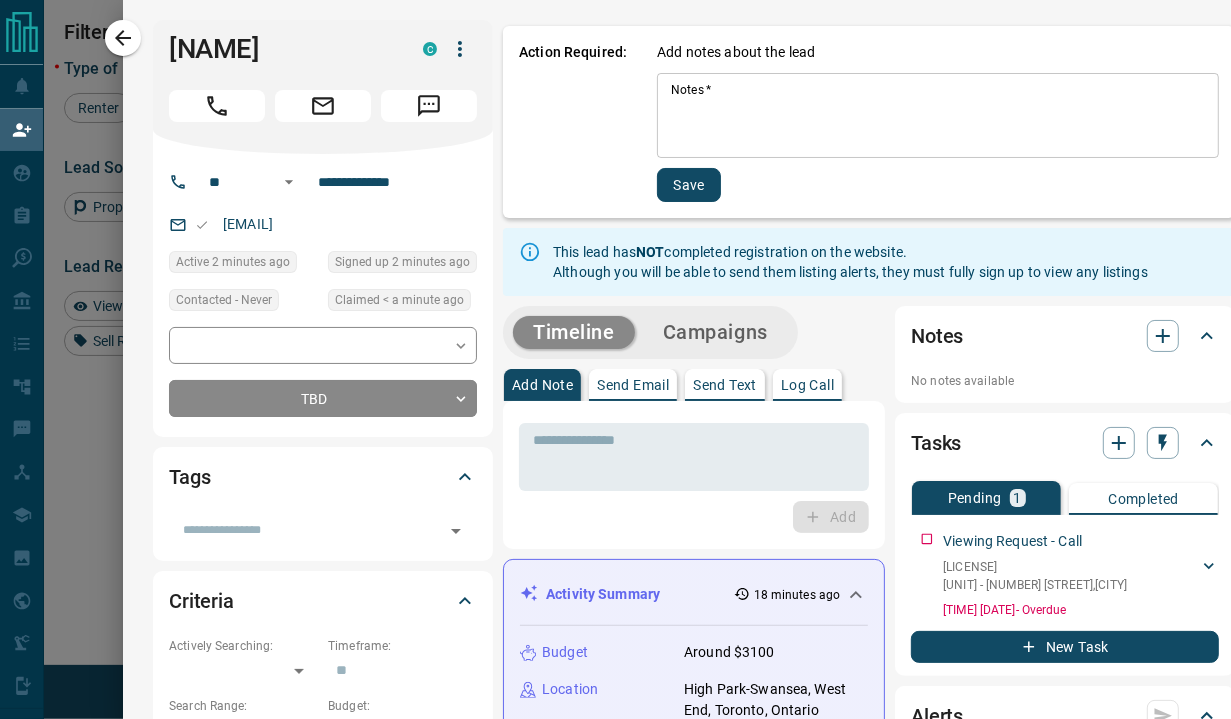 click on "Save" at bounding box center [689, 185] 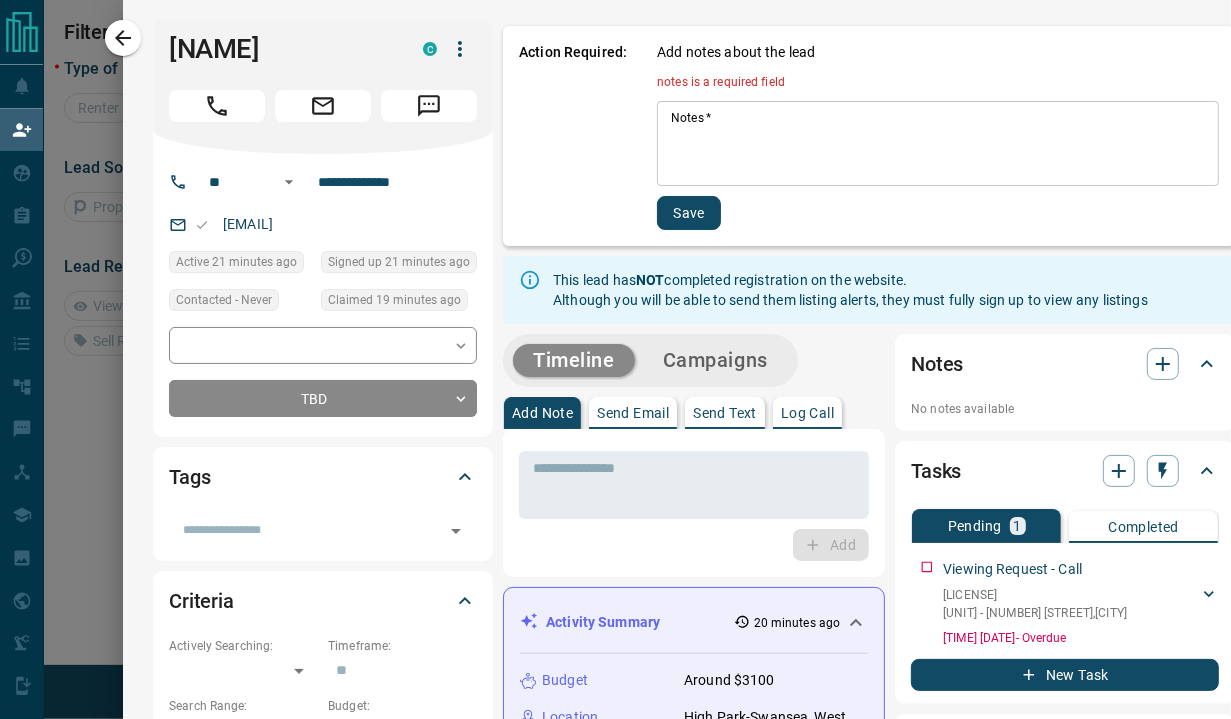 scroll, scrollTop: 121, scrollLeft: 789, axis: both 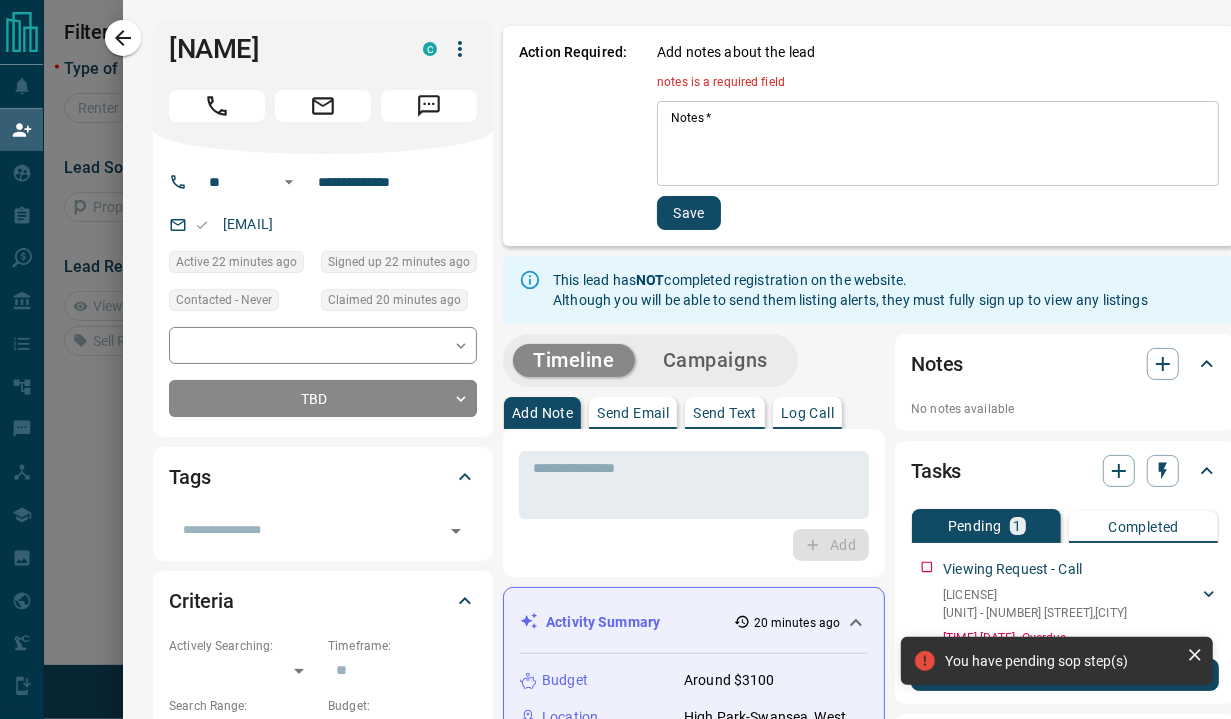 click on "Notes   *" at bounding box center [938, 144] 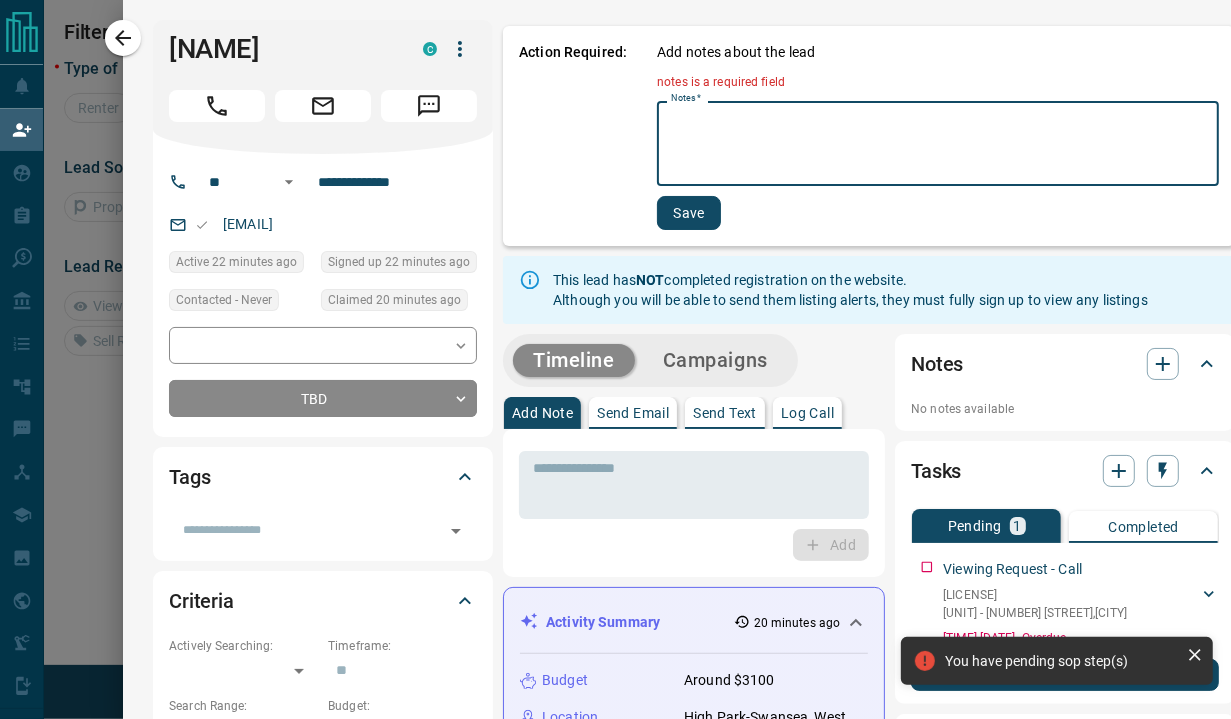 click on "Notes   *" at bounding box center (938, 144) 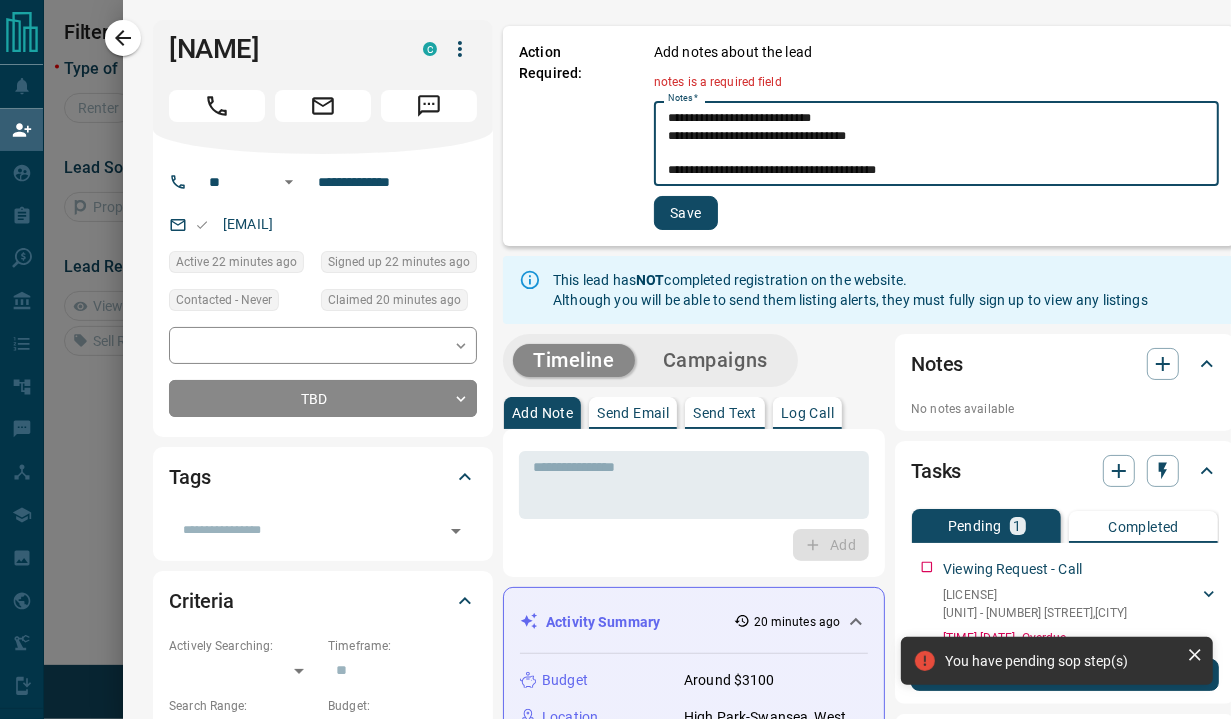 scroll, scrollTop: 0, scrollLeft: 0, axis: both 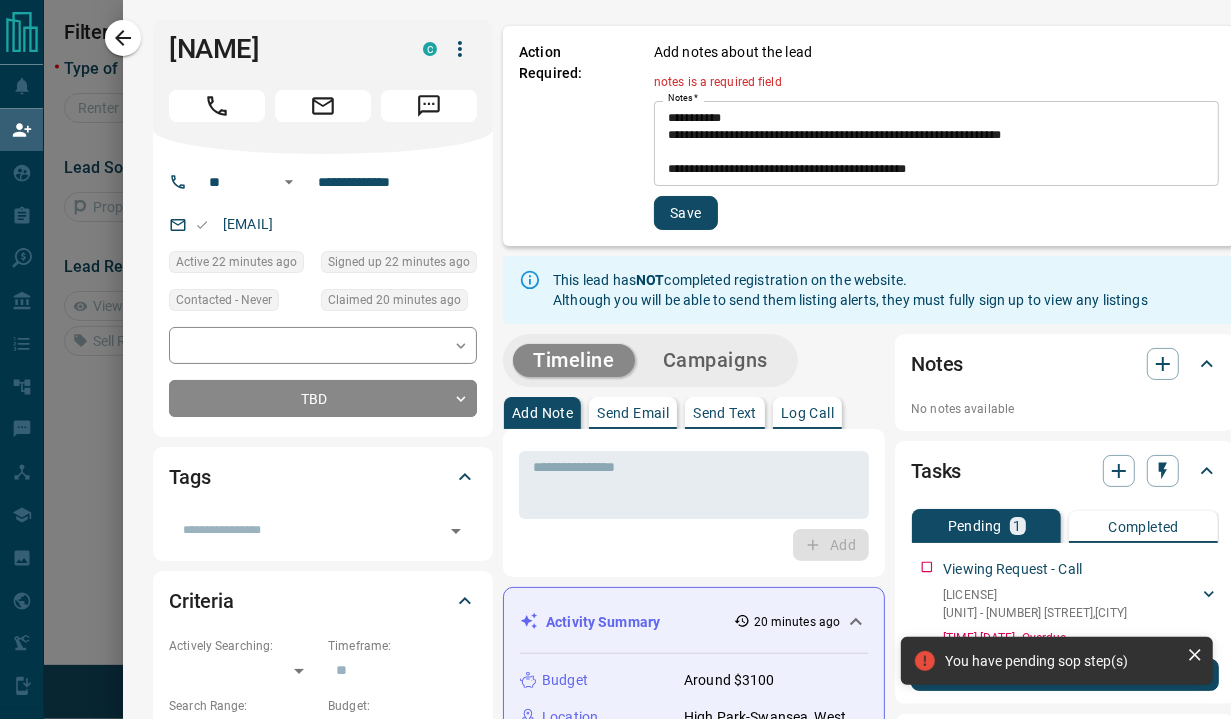 click on "* Notes   *" at bounding box center (936, 143) 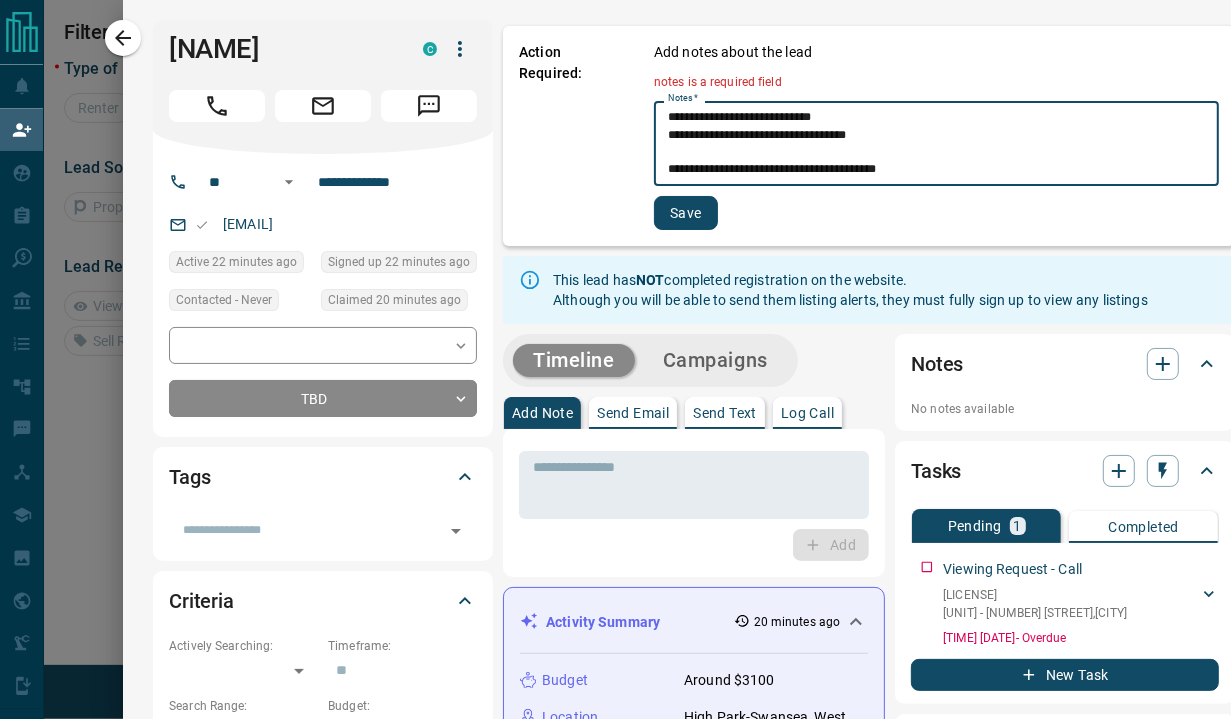 scroll, scrollTop: 0, scrollLeft: 0, axis: both 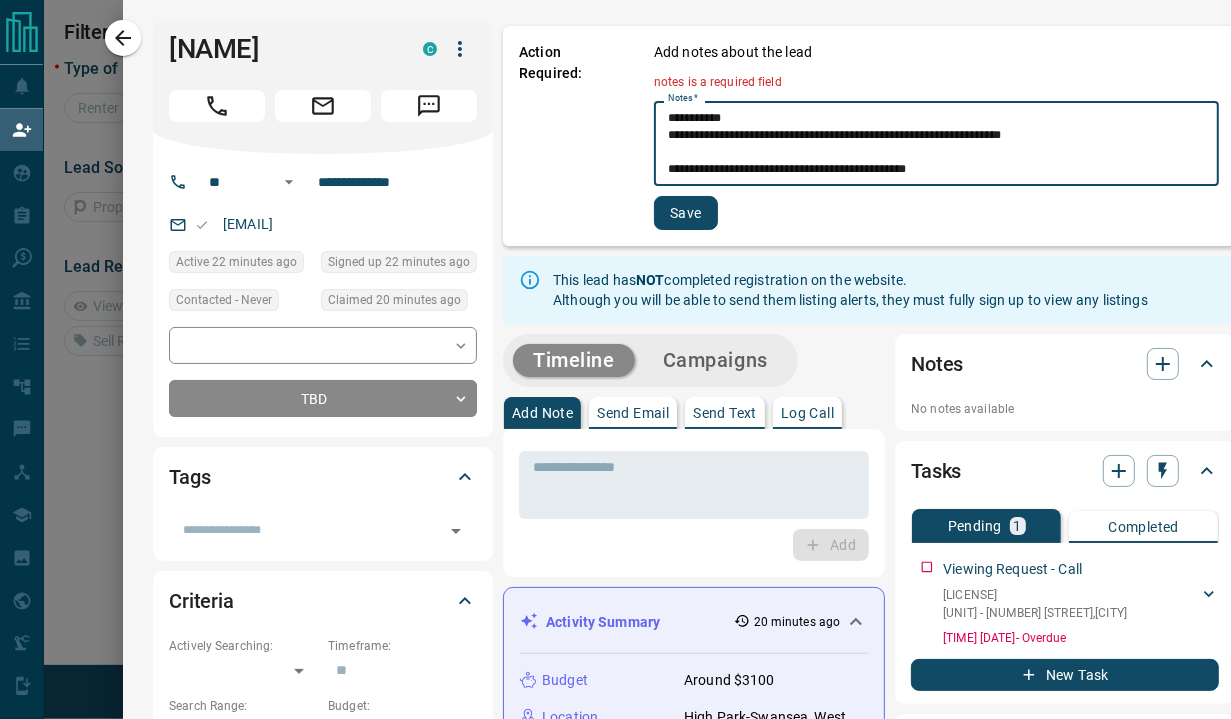 click on "Notes   *" at bounding box center (936, 144) 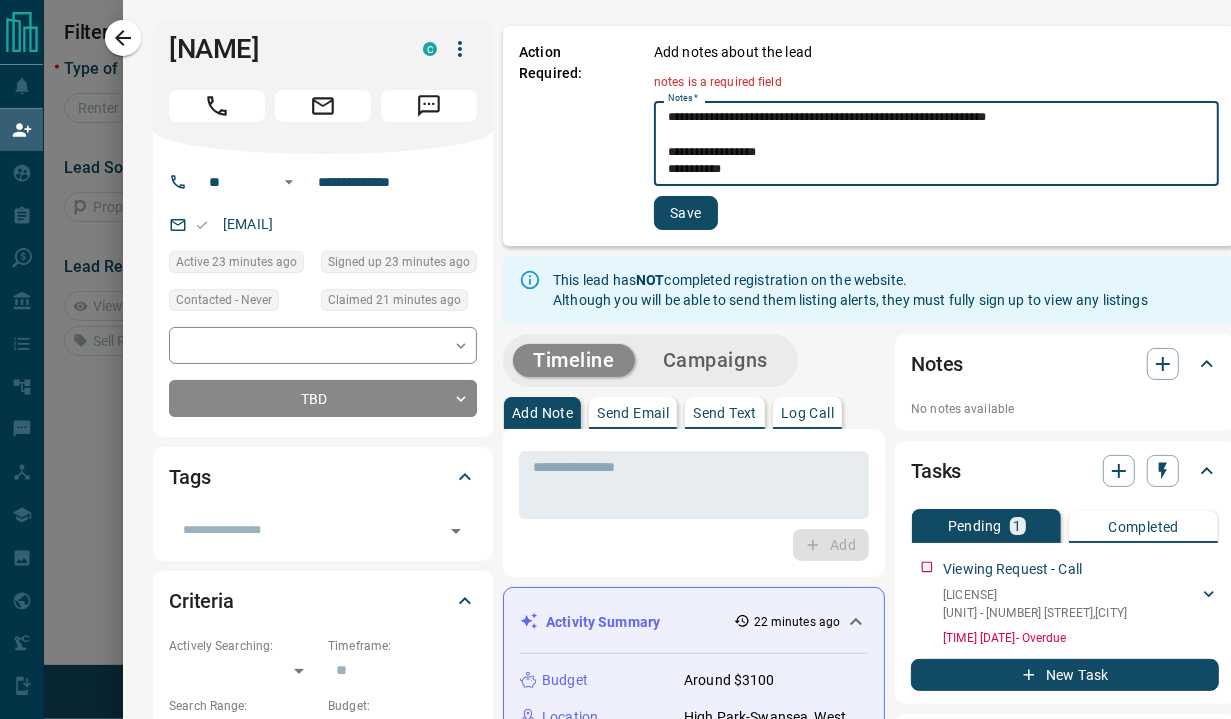 scroll, scrollTop: 0, scrollLeft: 0, axis: both 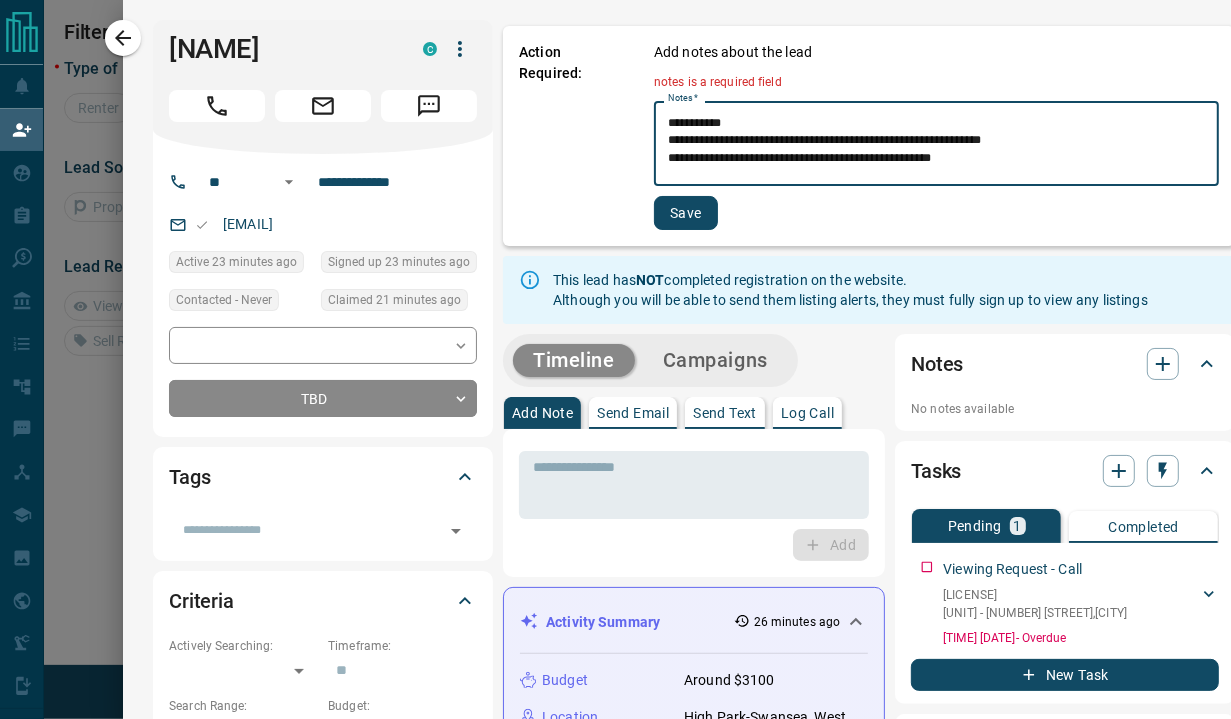 click on "**********" at bounding box center [936, 144] 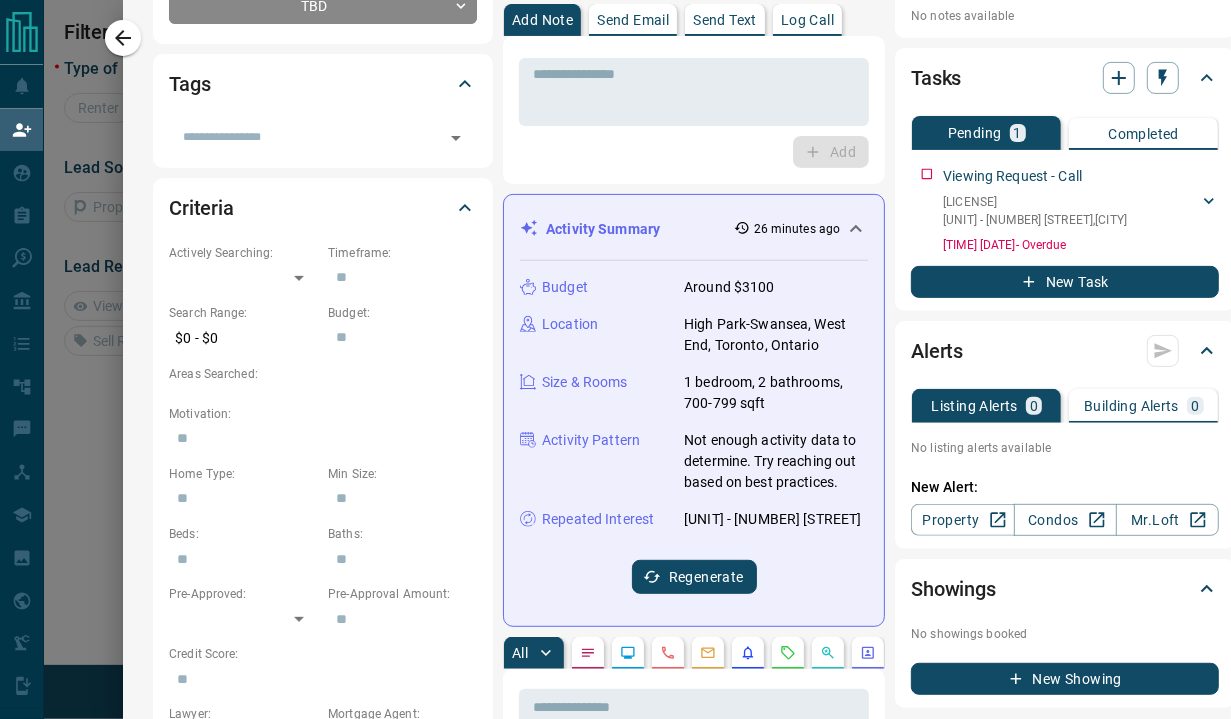 scroll, scrollTop: 500, scrollLeft: 0, axis: vertical 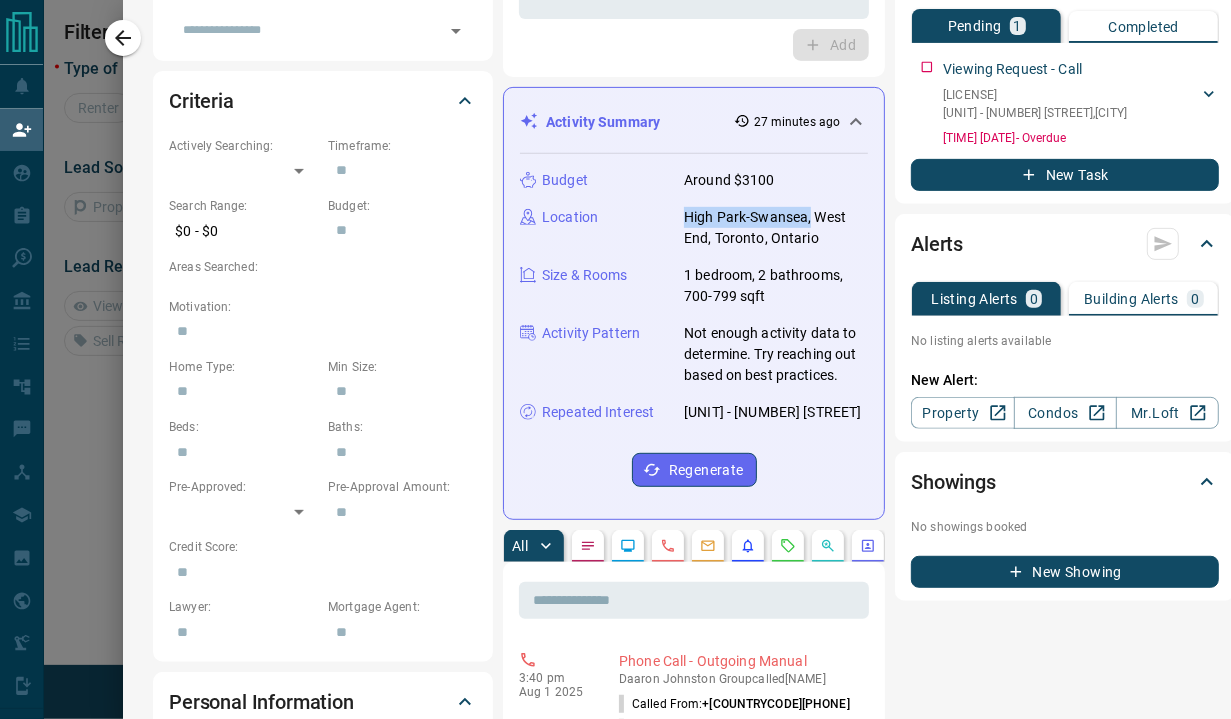 drag, startPoint x: 669, startPoint y: 212, endPoint x: 795, endPoint y: 222, distance: 126.3962 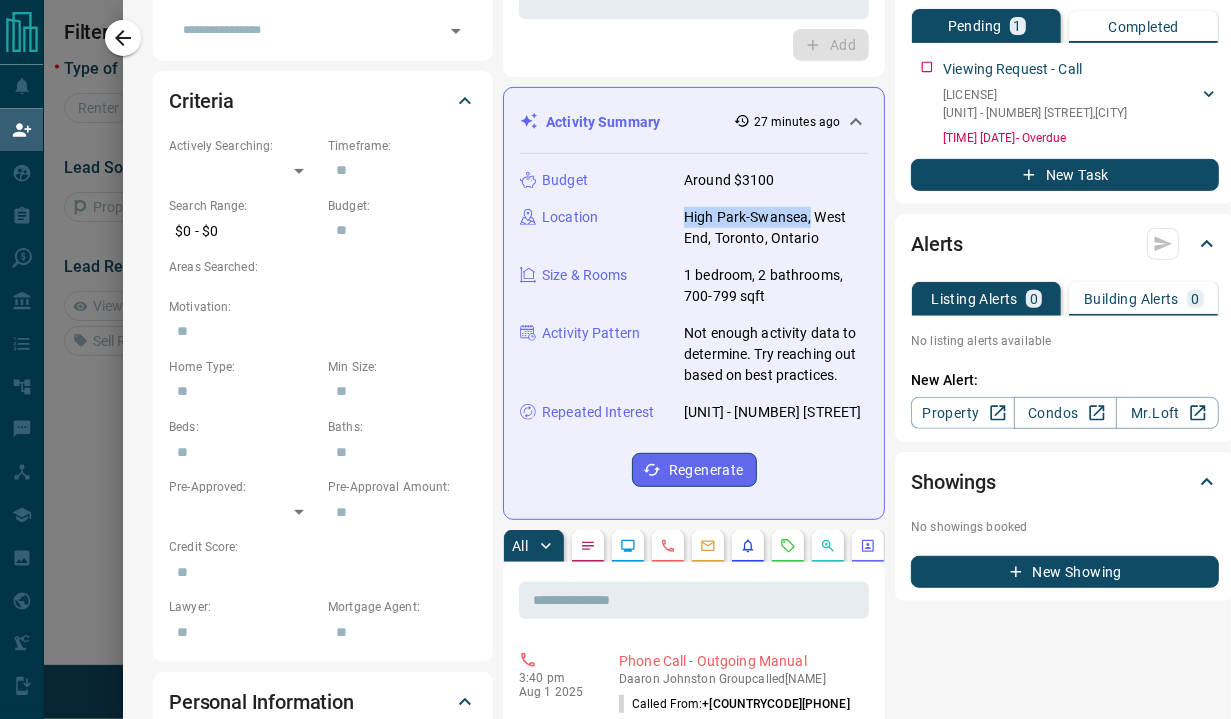click on "Location [CITY], [CITY], [CITY], [STATE]" at bounding box center [694, 228] 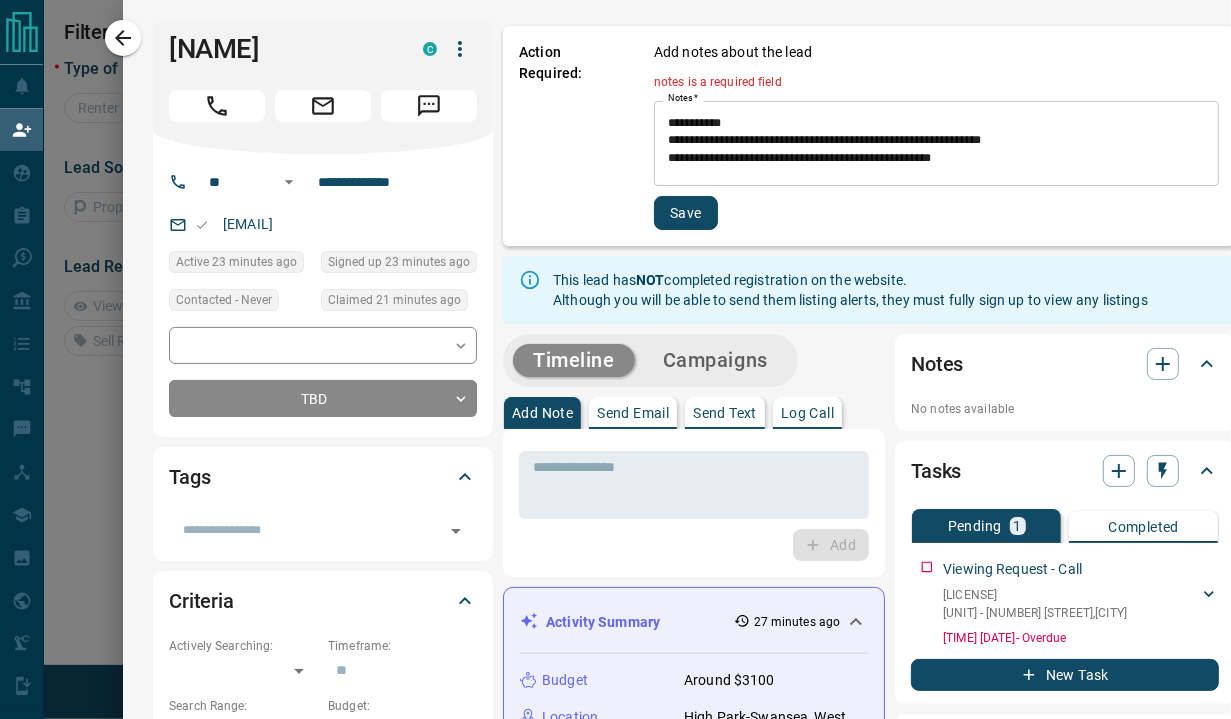 click on "**********" at bounding box center [936, 144] 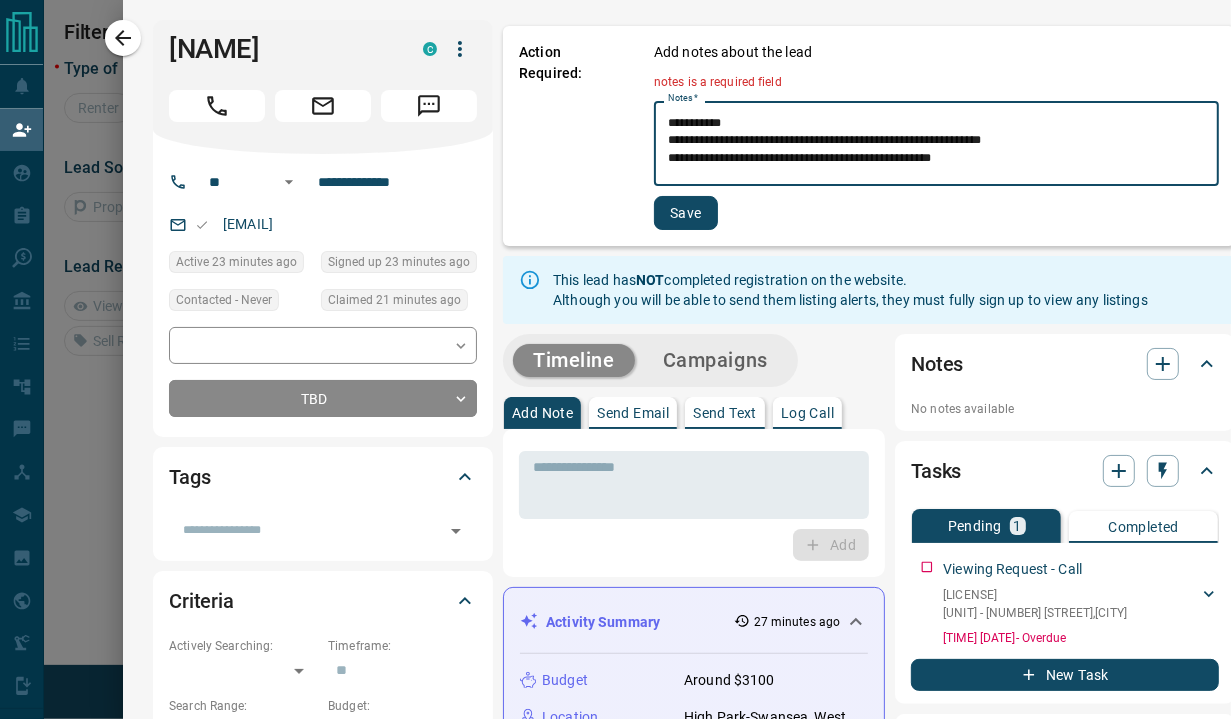 paste on "*******" 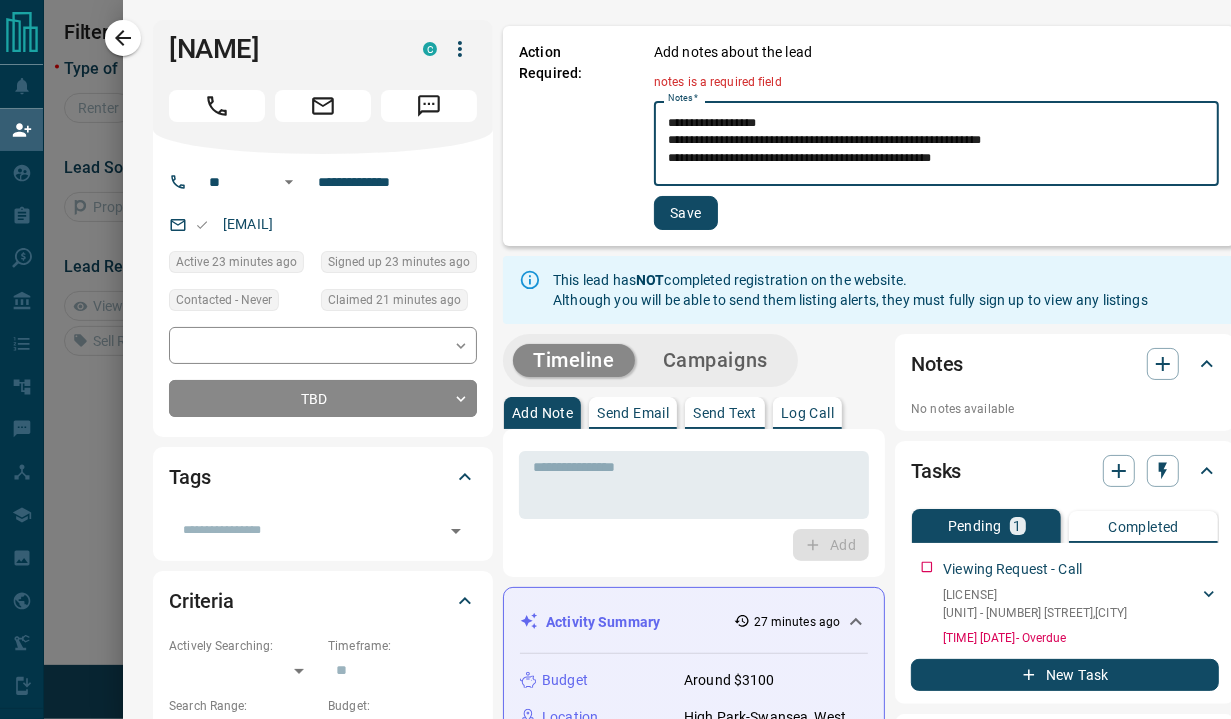 scroll, scrollTop: 155, scrollLeft: 0, axis: vertical 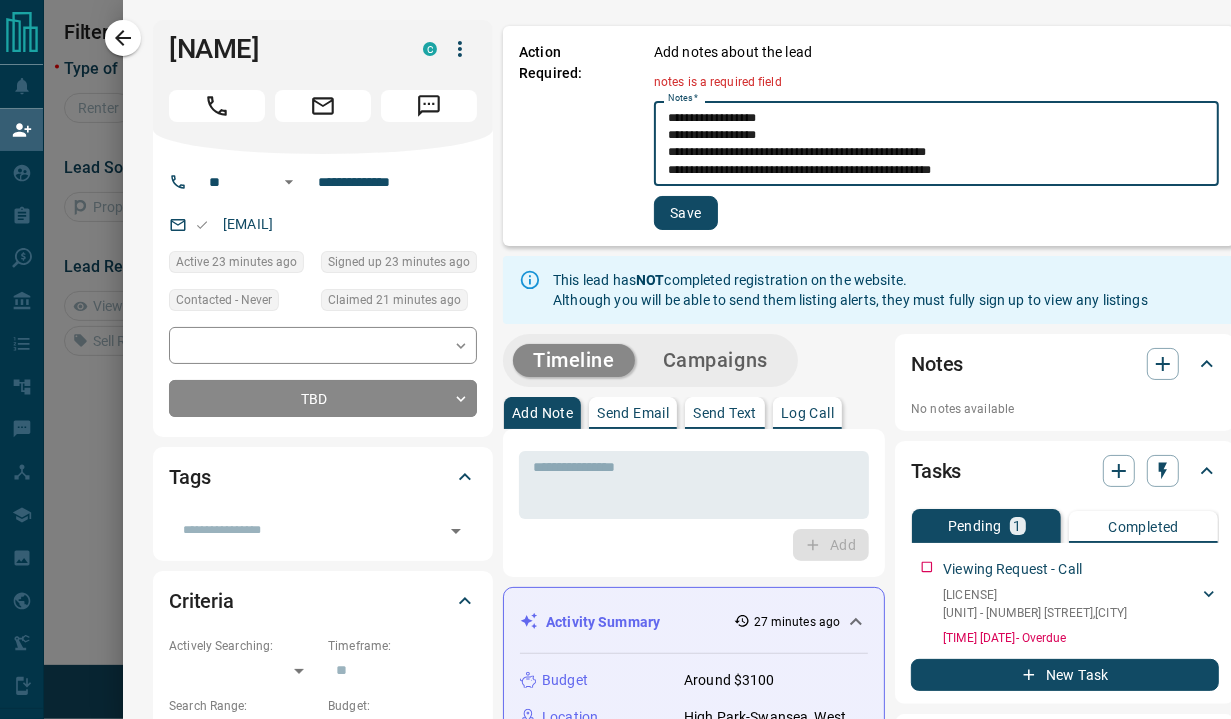 paste on "**********" 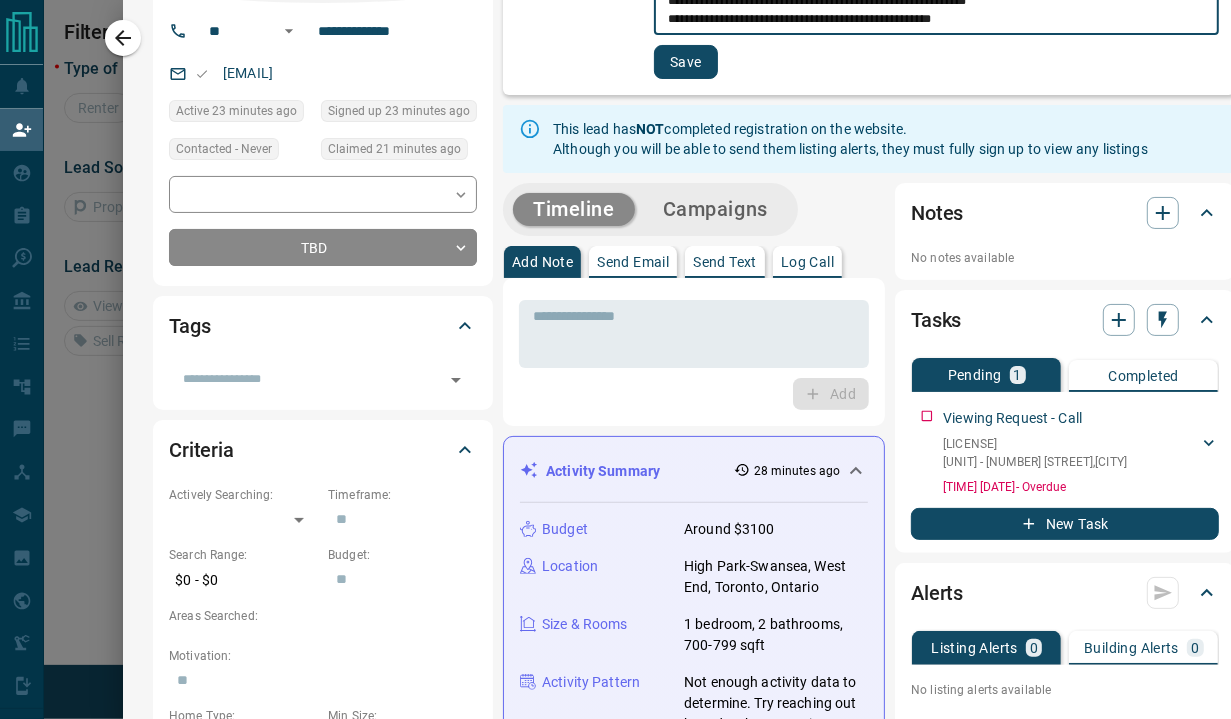 scroll, scrollTop: 0, scrollLeft: 0, axis: both 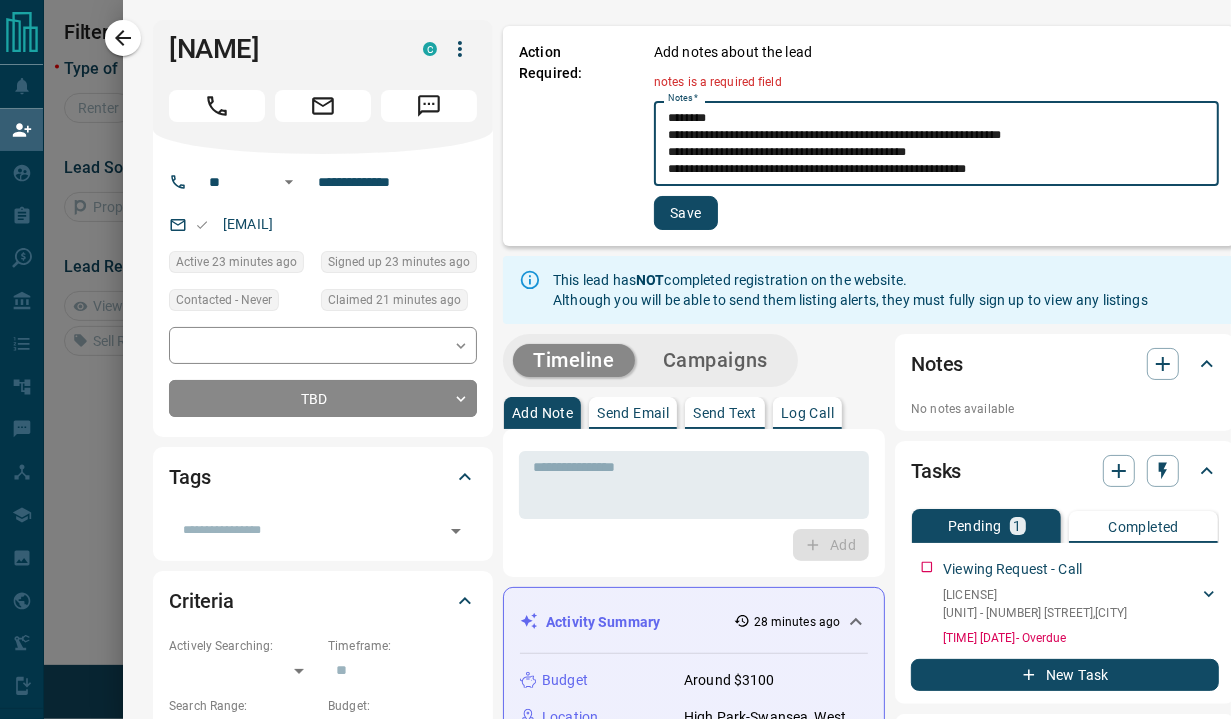 drag, startPoint x: 956, startPoint y: 164, endPoint x: 646, endPoint y: 42, distance: 333.1426 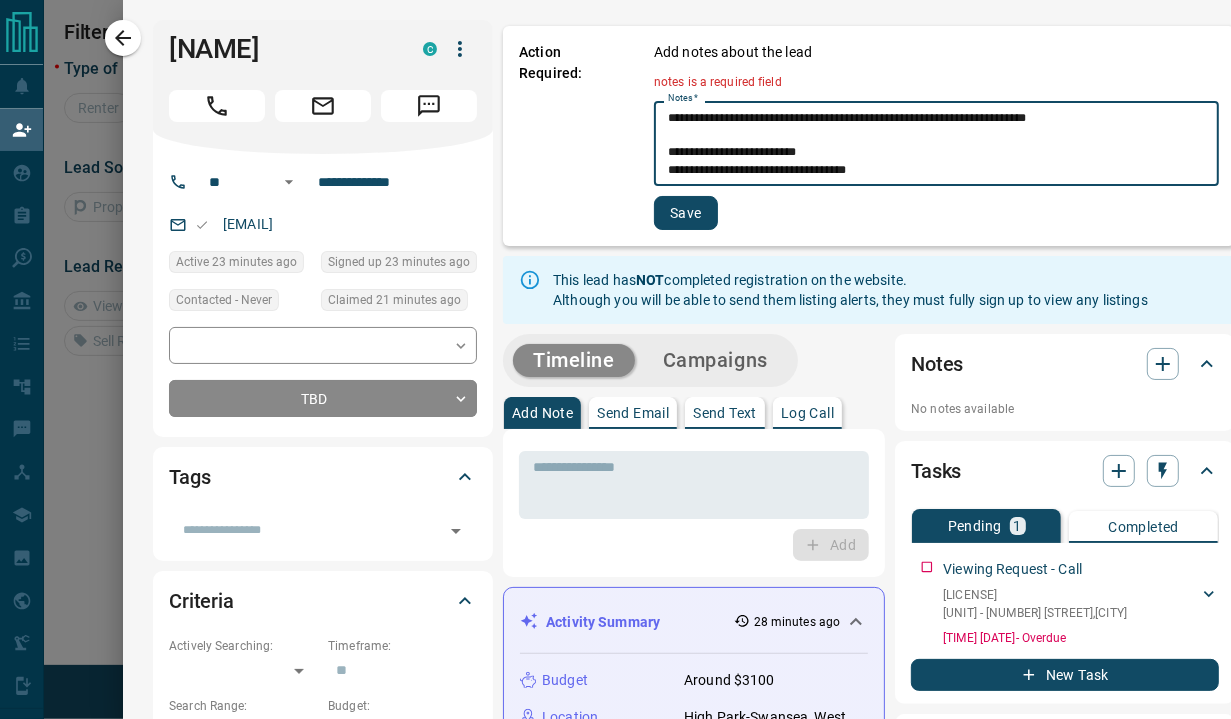 scroll, scrollTop: 448, scrollLeft: 0, axis: vertical 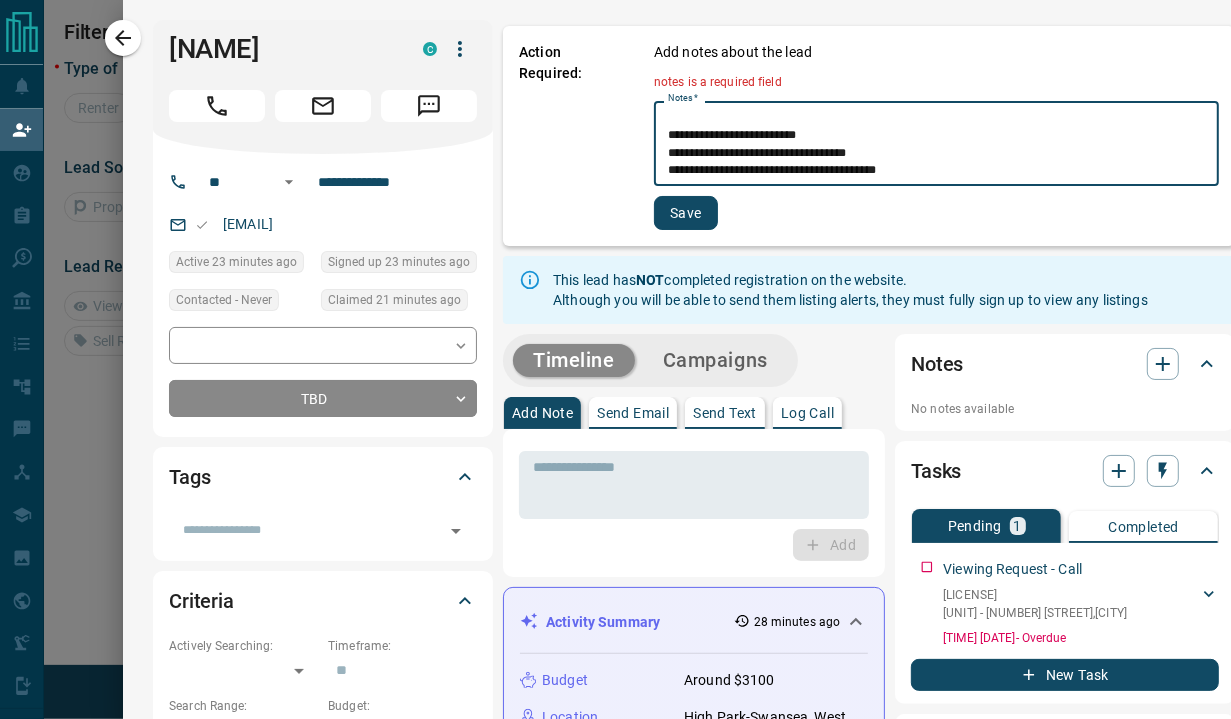 type on "**********" 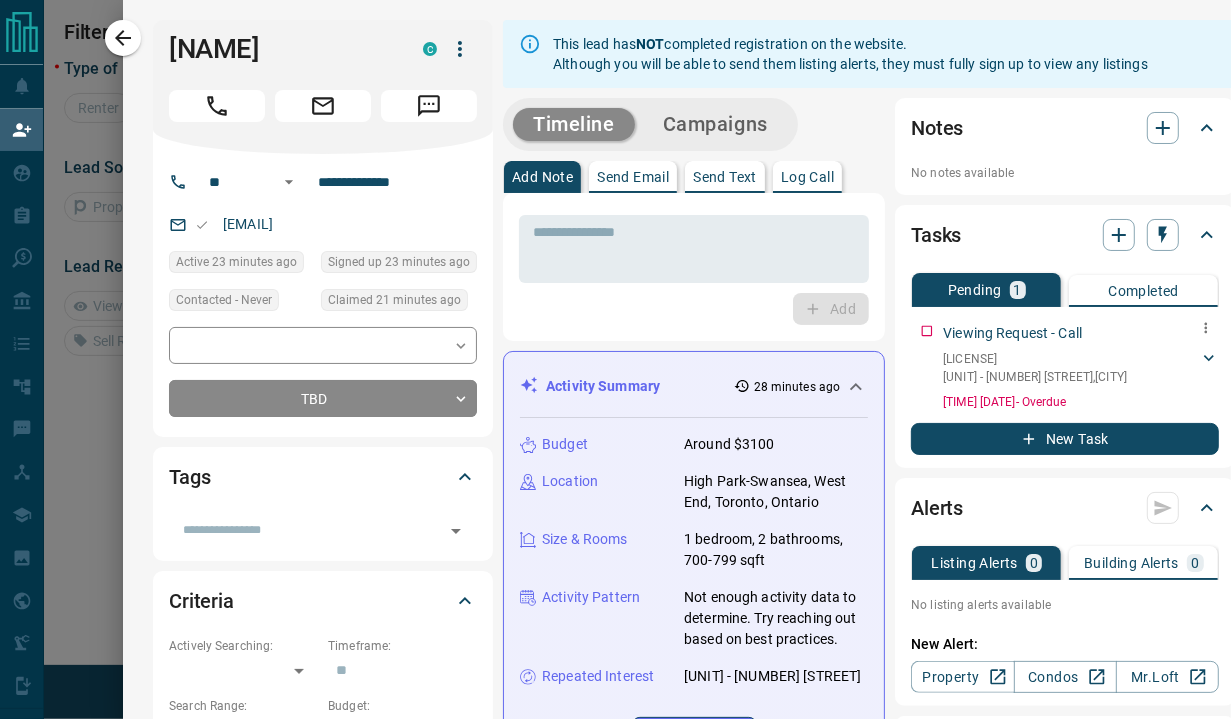 click on "[NUMBER] - [NUMBER] [STREET] ,  [CITY]" at bounding box center (1035, 377) 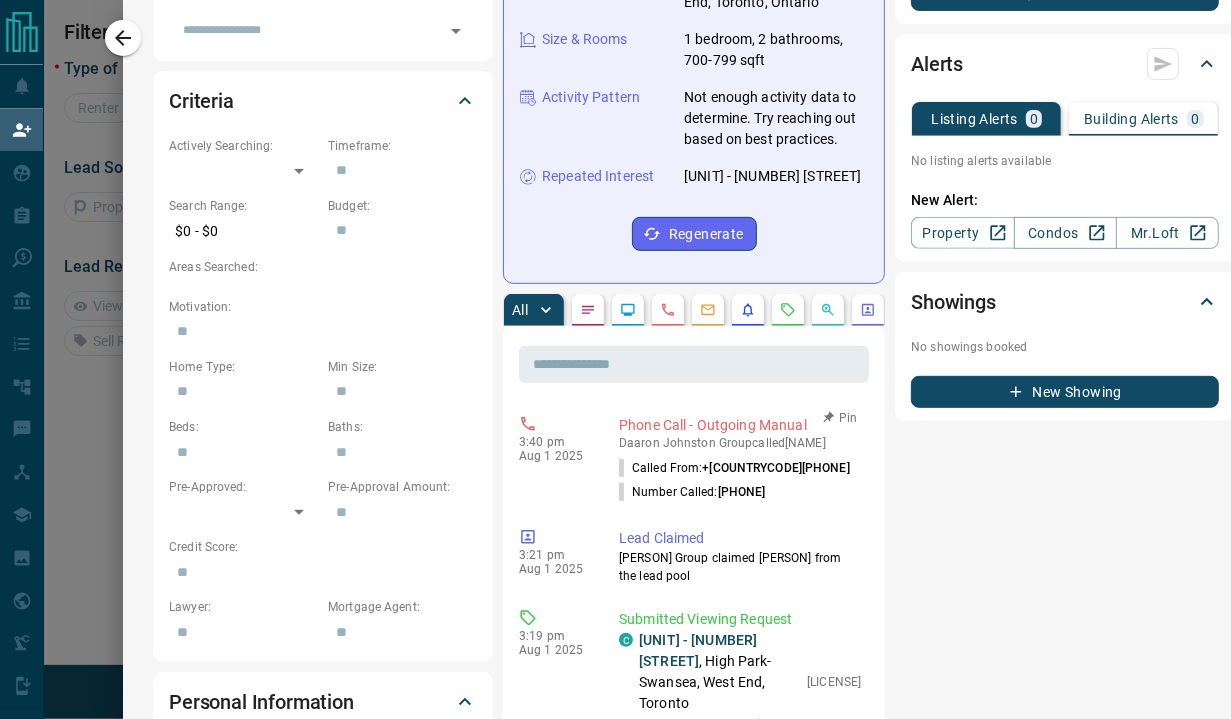 scroll, scrollTop: 666, scrollLeft: 0, axis: vertical 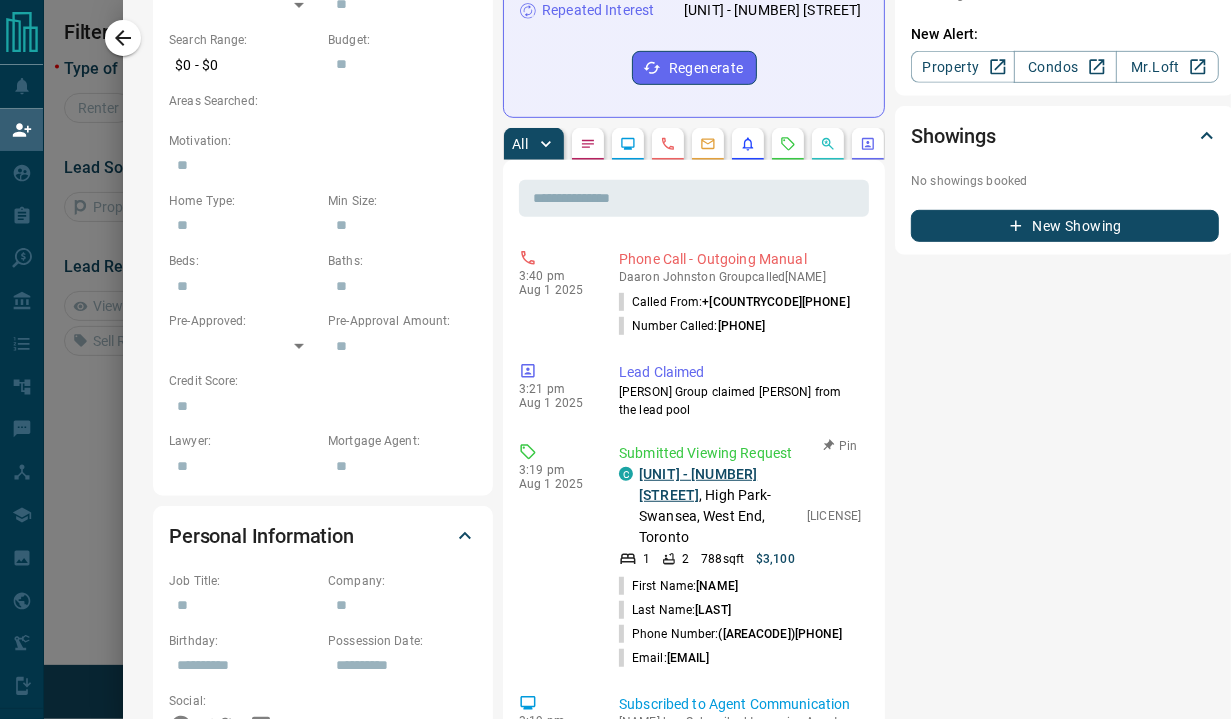 click on "[UNIT] - [NUMBER] [STREET]" at bounding box center [698, 484] 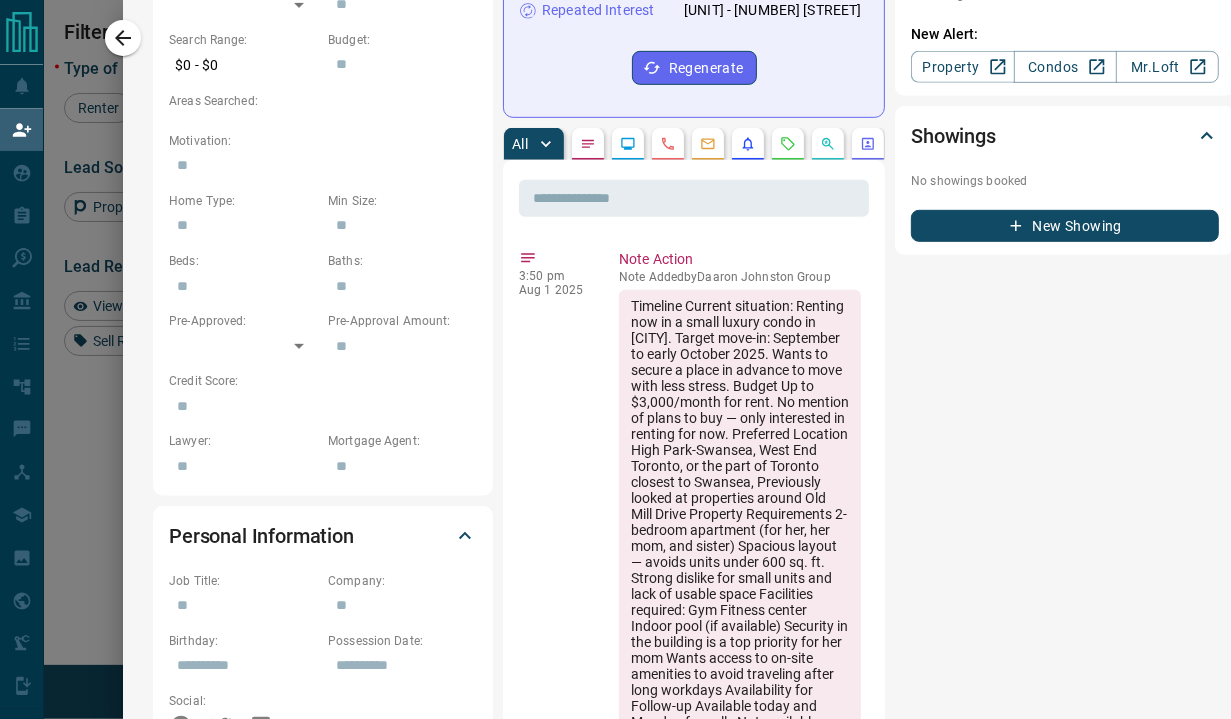 scroll, scrollTop: 166, scrollLeft: 0, axis: vertical 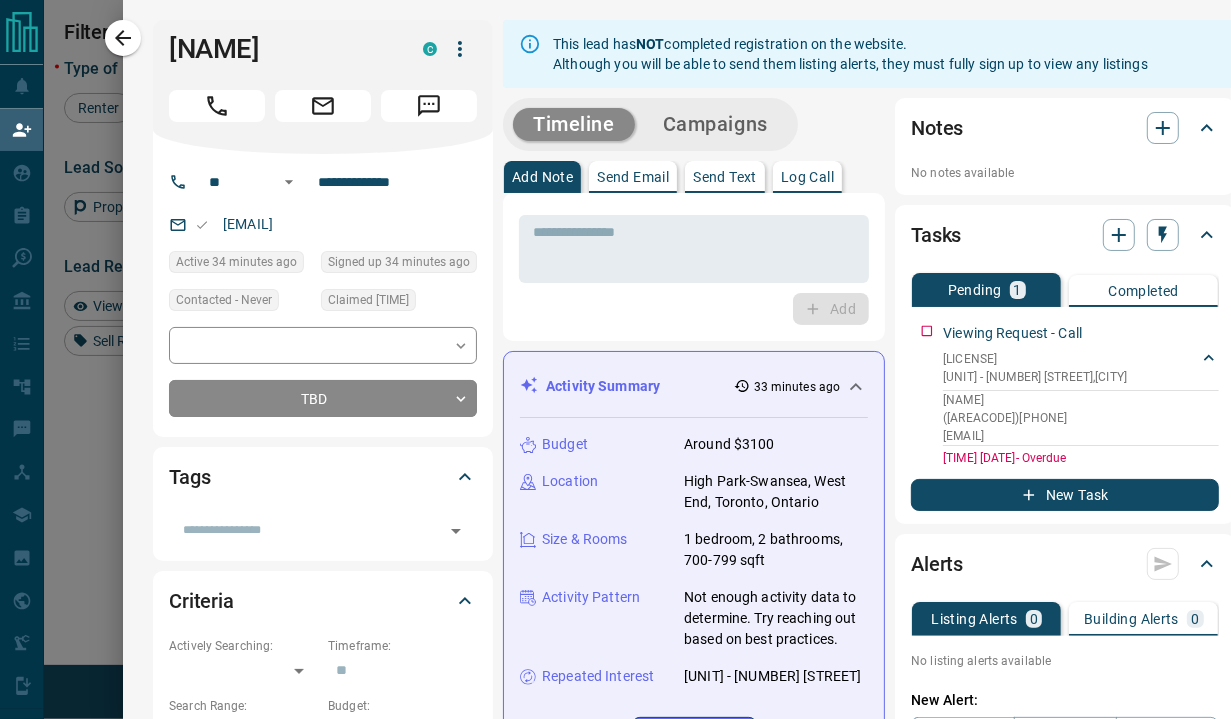 click on "* ​ Add" at bounding box center [694, 267] 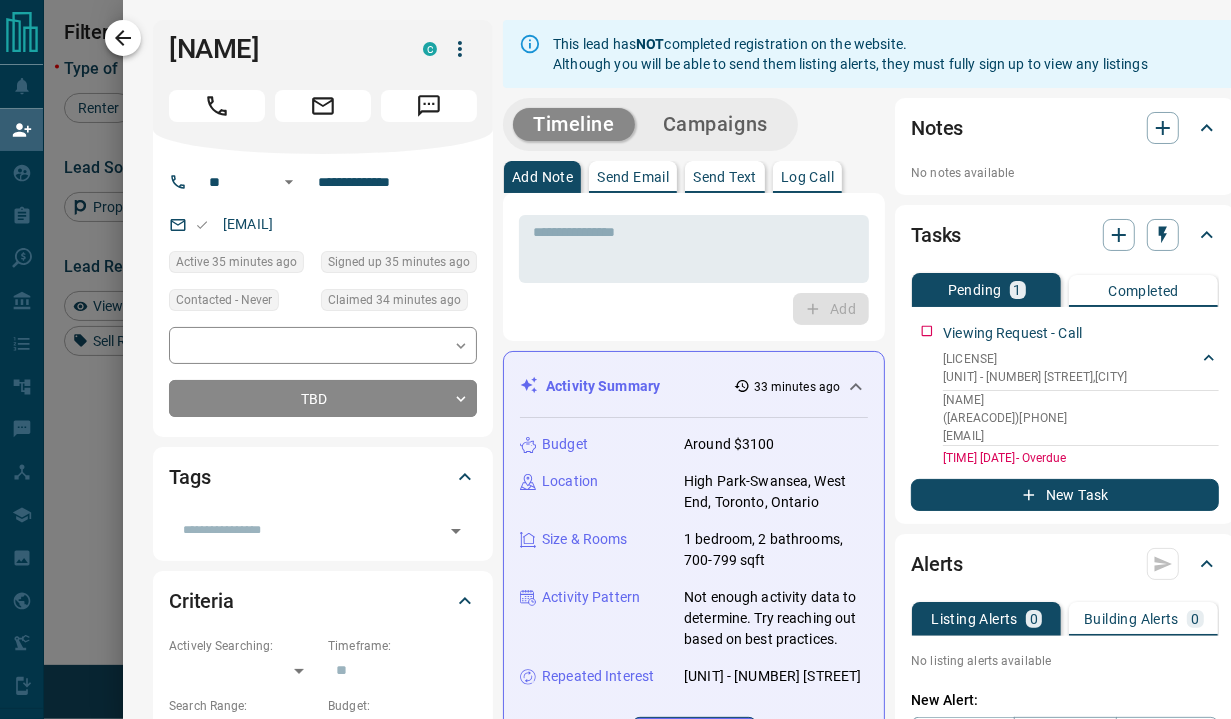 click 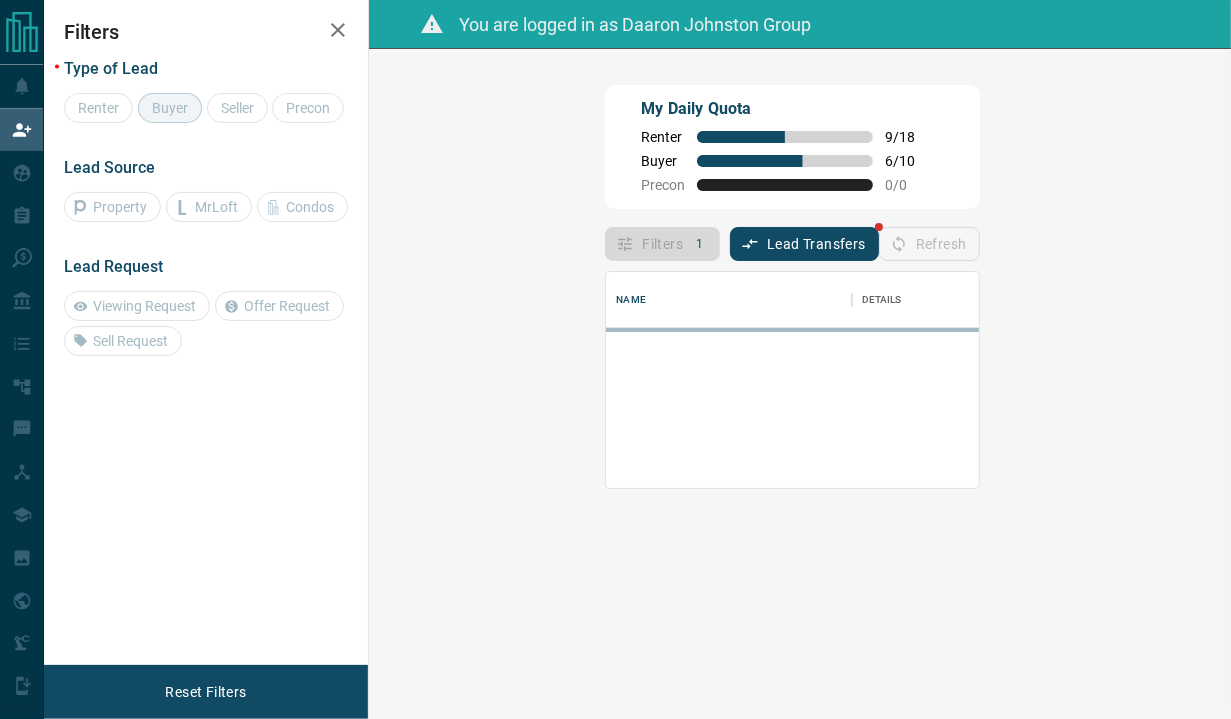 scroll, scrollTop: 16, scrollLeft: 15, axis: both 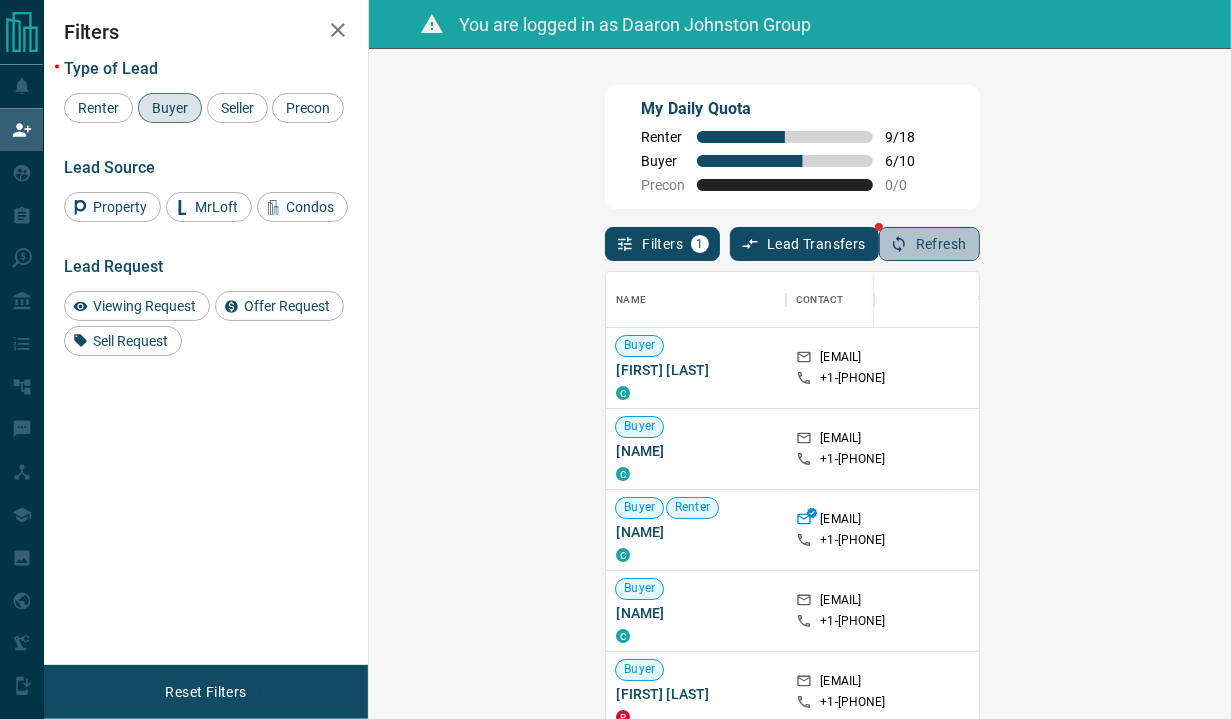 click on "Refresh" at bounding box center [929, 244] 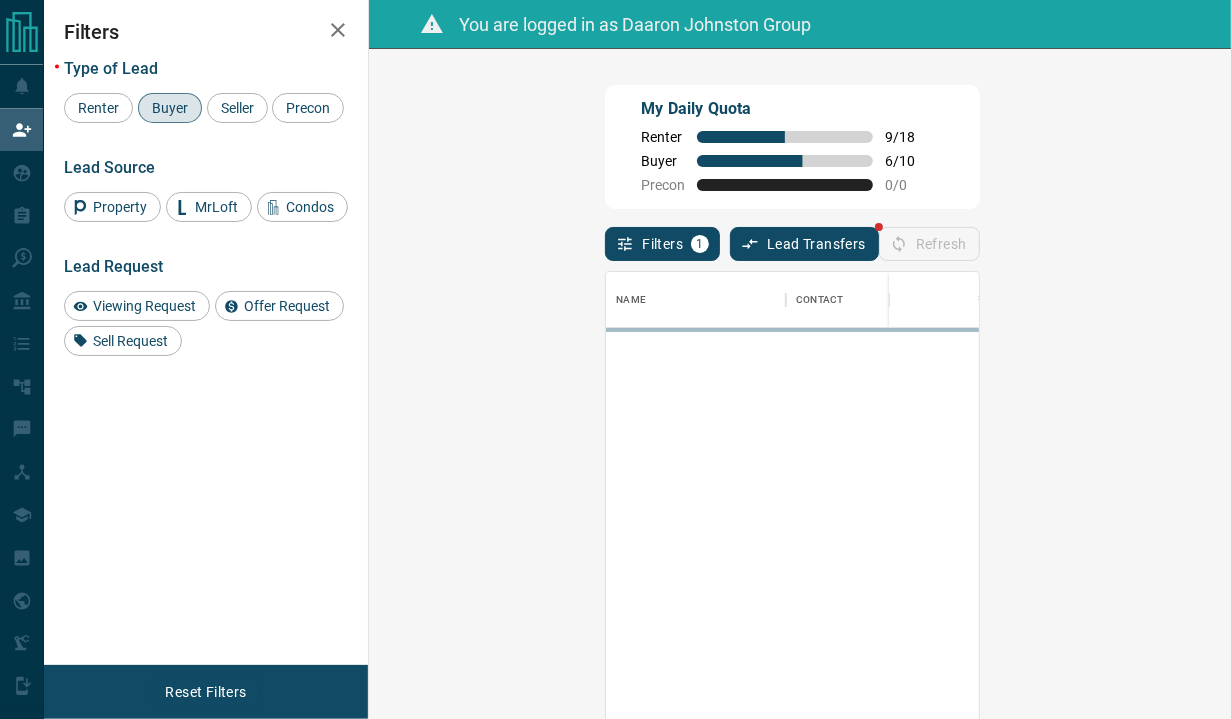 scroll, scrollTop: 16, scrollLeft: 15, axis: both 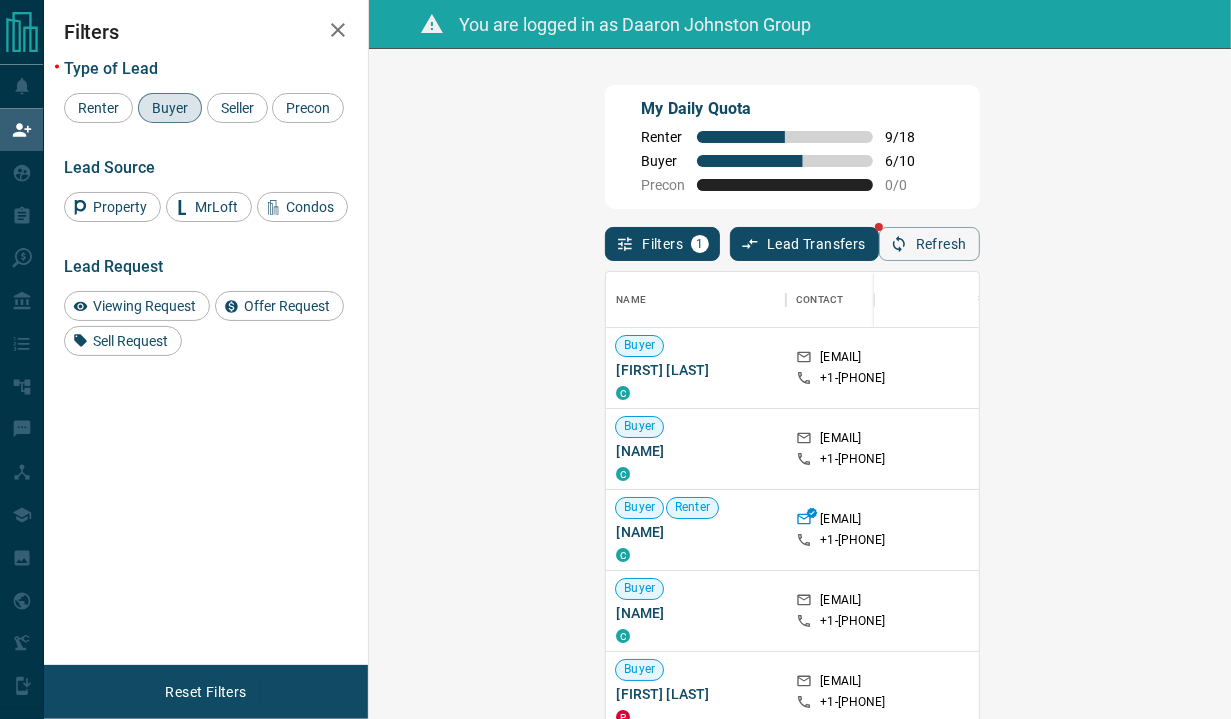 click on "Claim" at bounding box center (1365, 449) 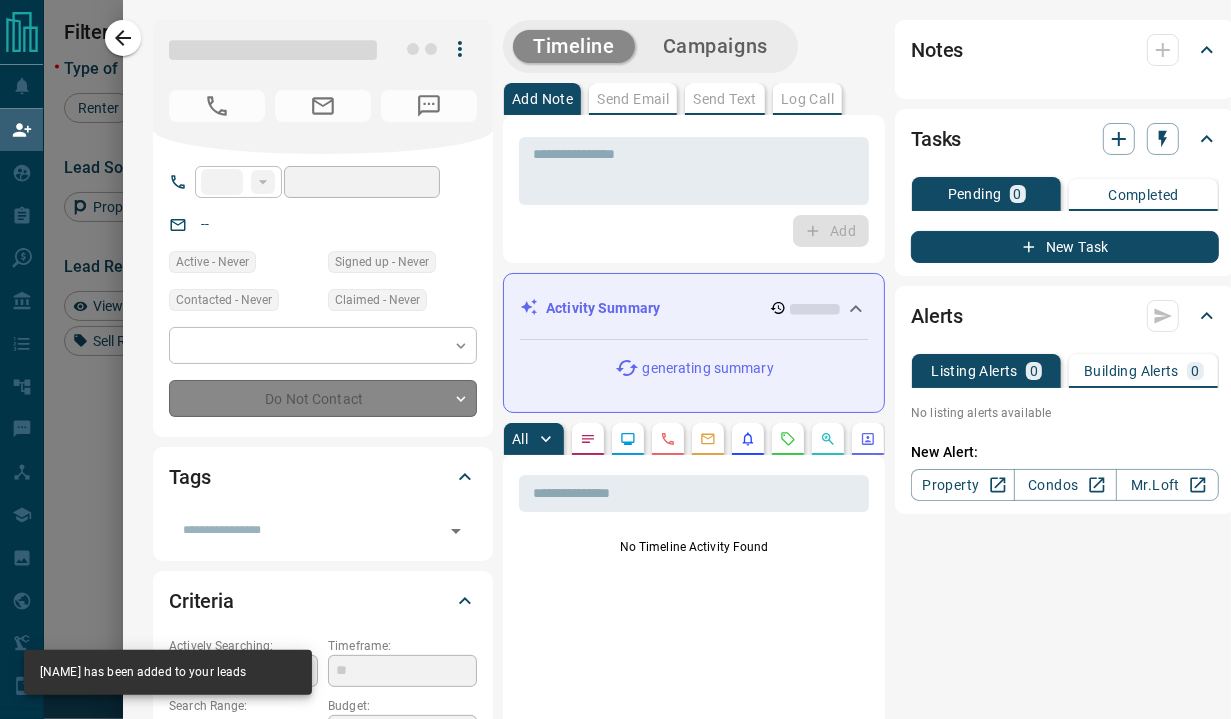 type on "**" 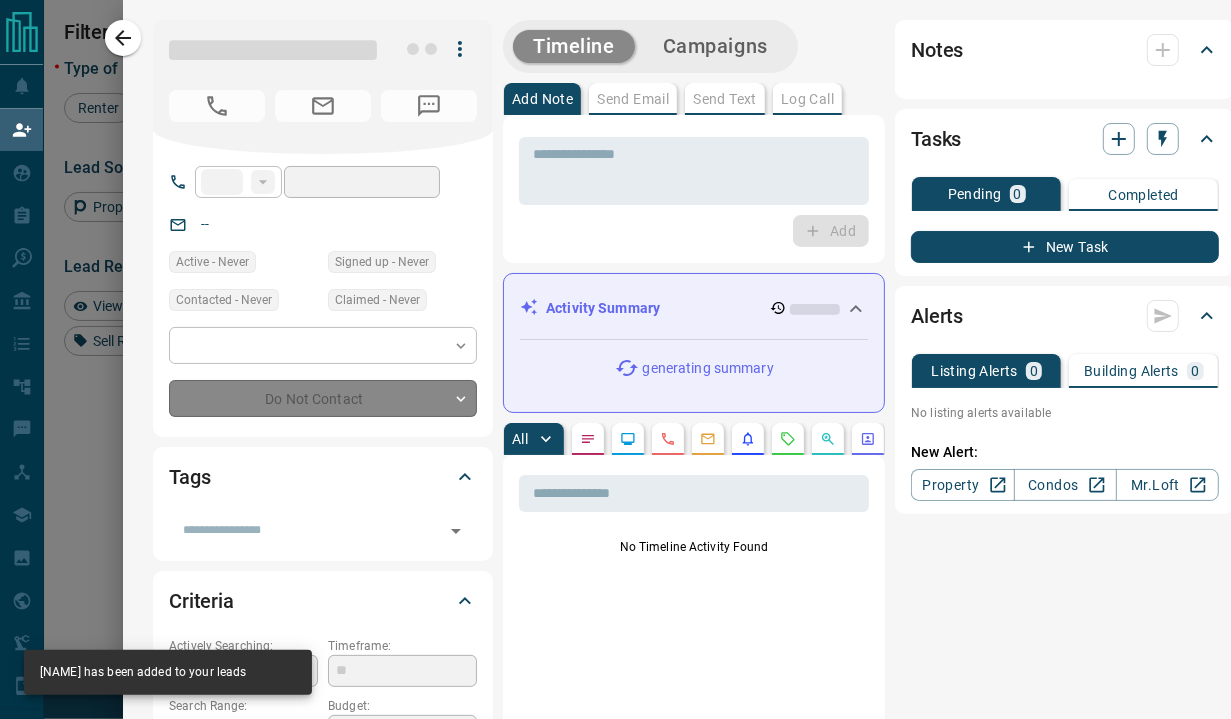 type on "**********" 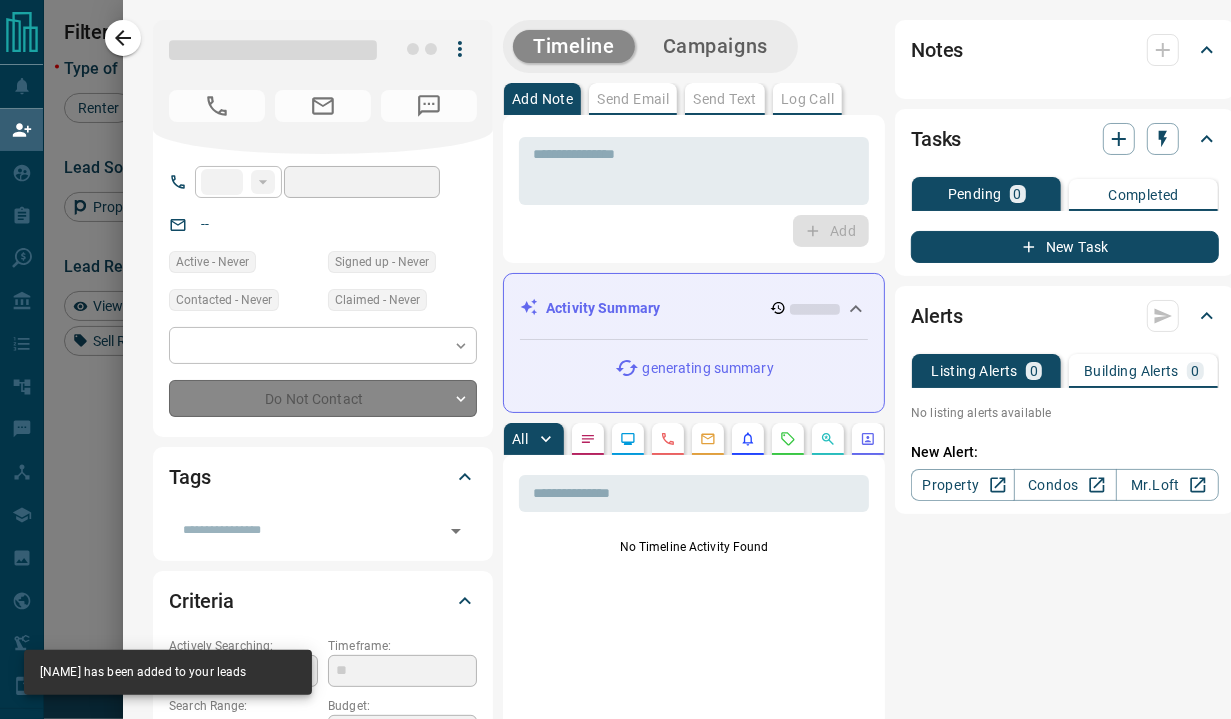 type on "**********" 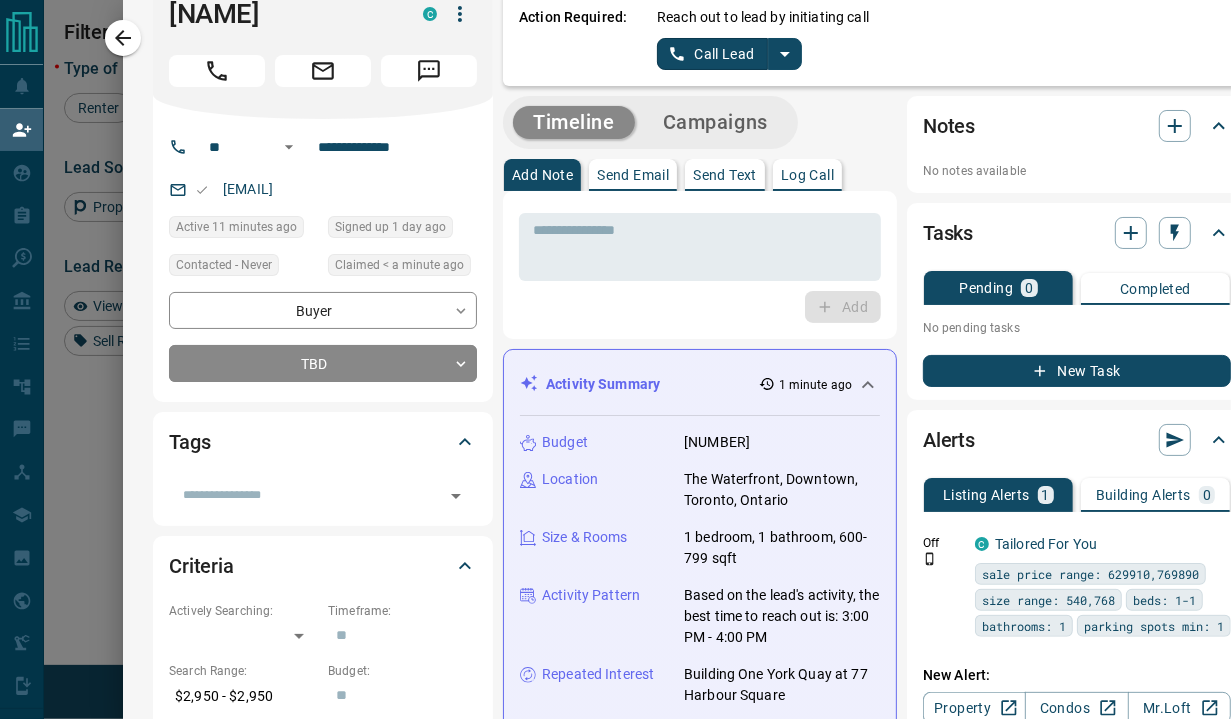 scroll, scrollTop: 0, scrollLeft: 0, axis: both 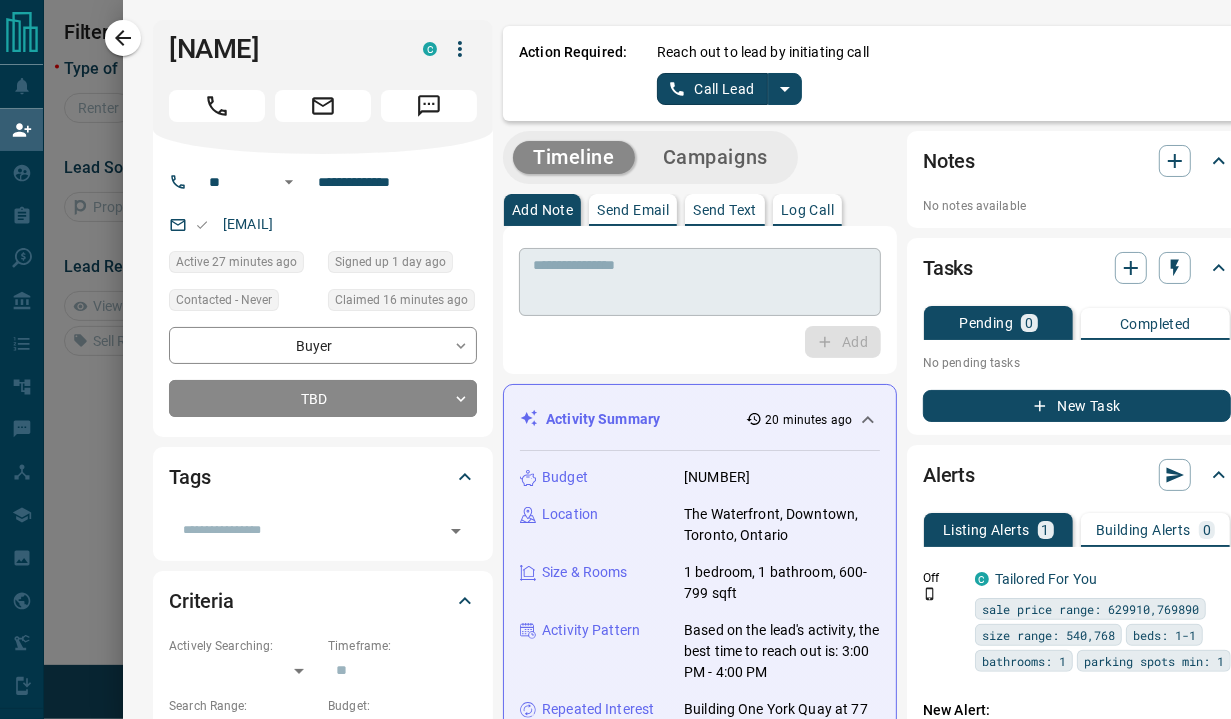 click at bounding box center (700, 282) 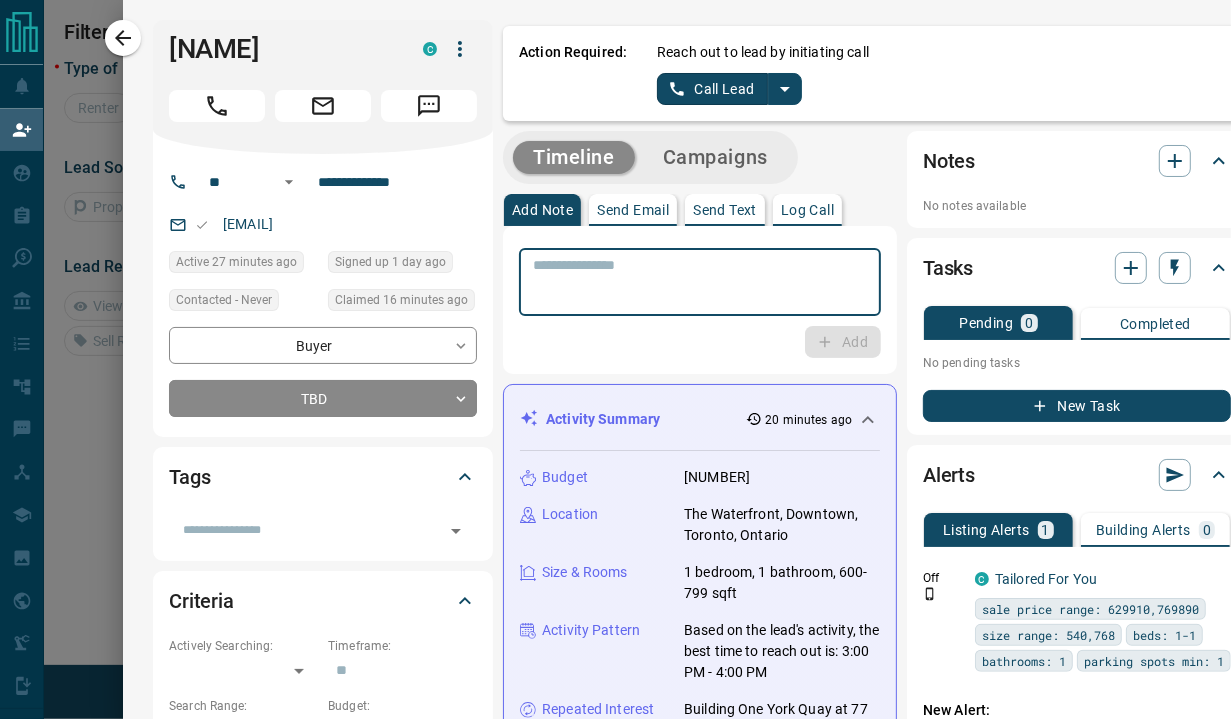 paste on "**********" 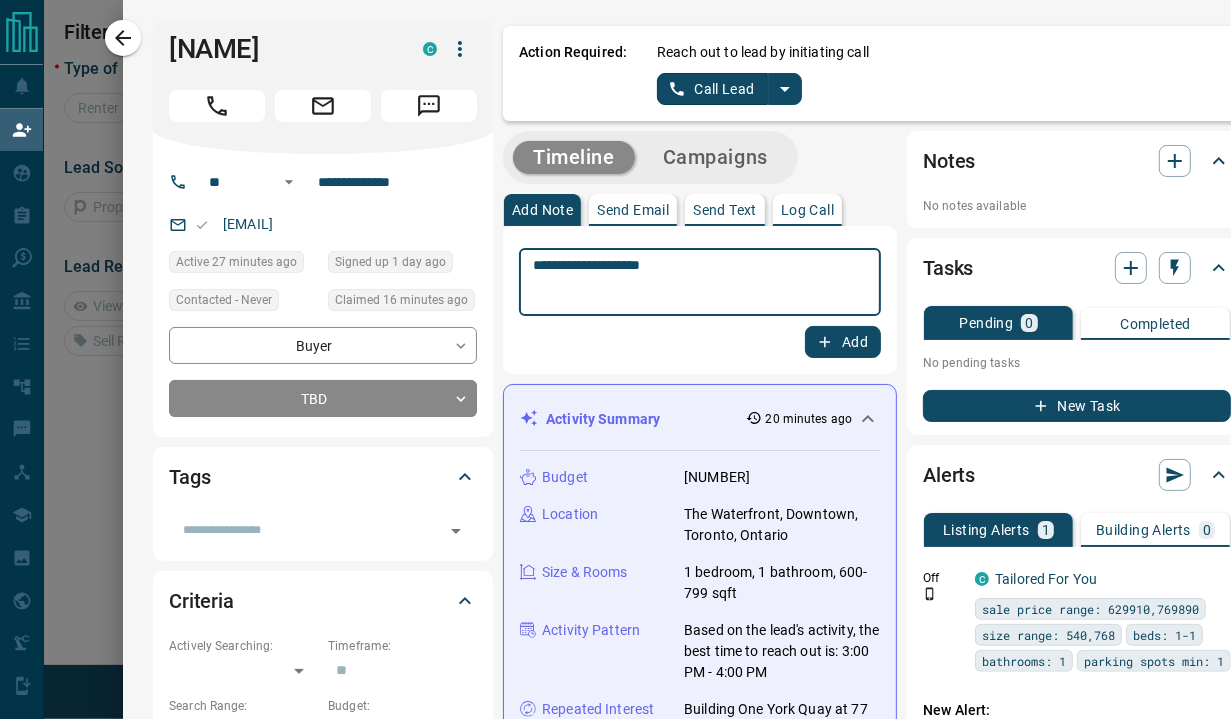 type on "**********" 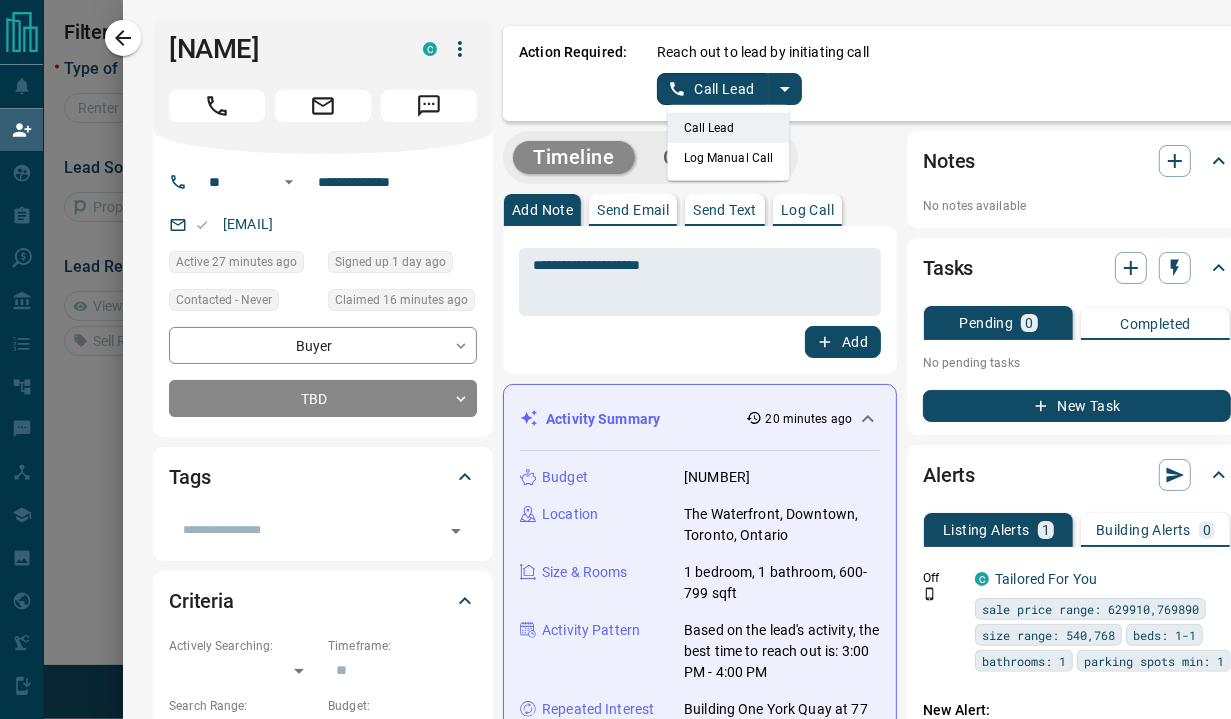 click on "Log Manual Call" at bounding box center (729, 158) 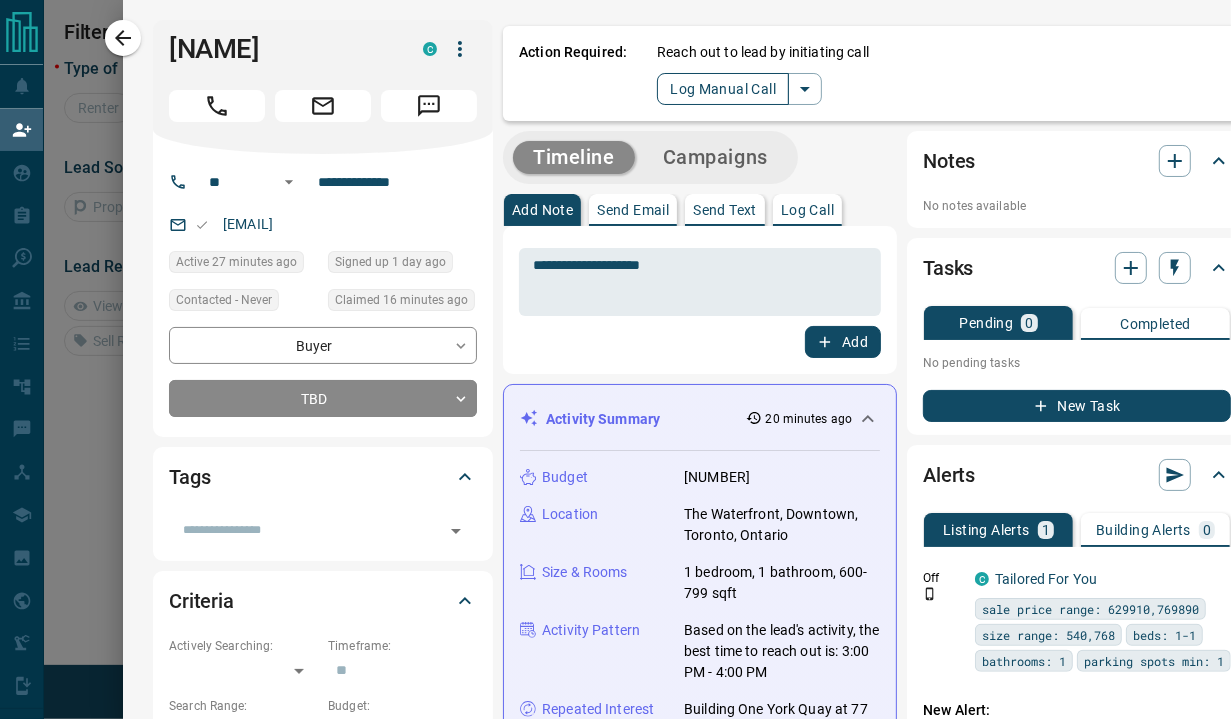 click on "Log Manual Call" at bounding box center [723, 89] 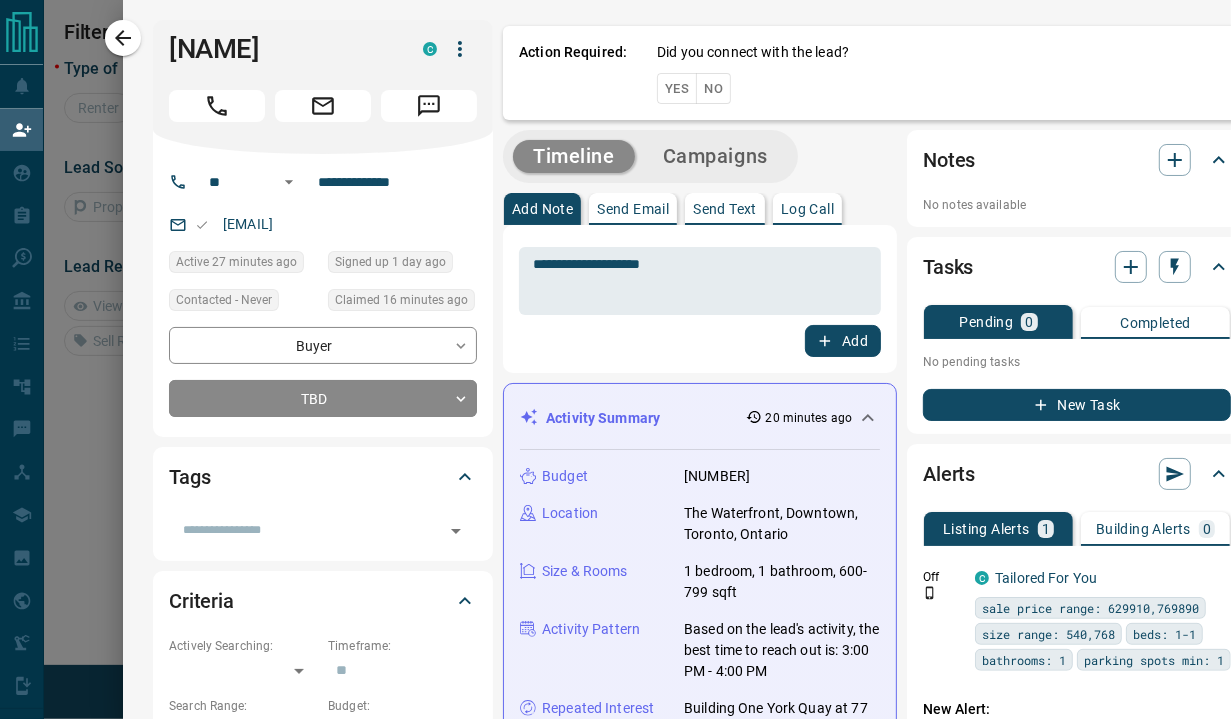 click on "No" at bounding box center (713, 88) 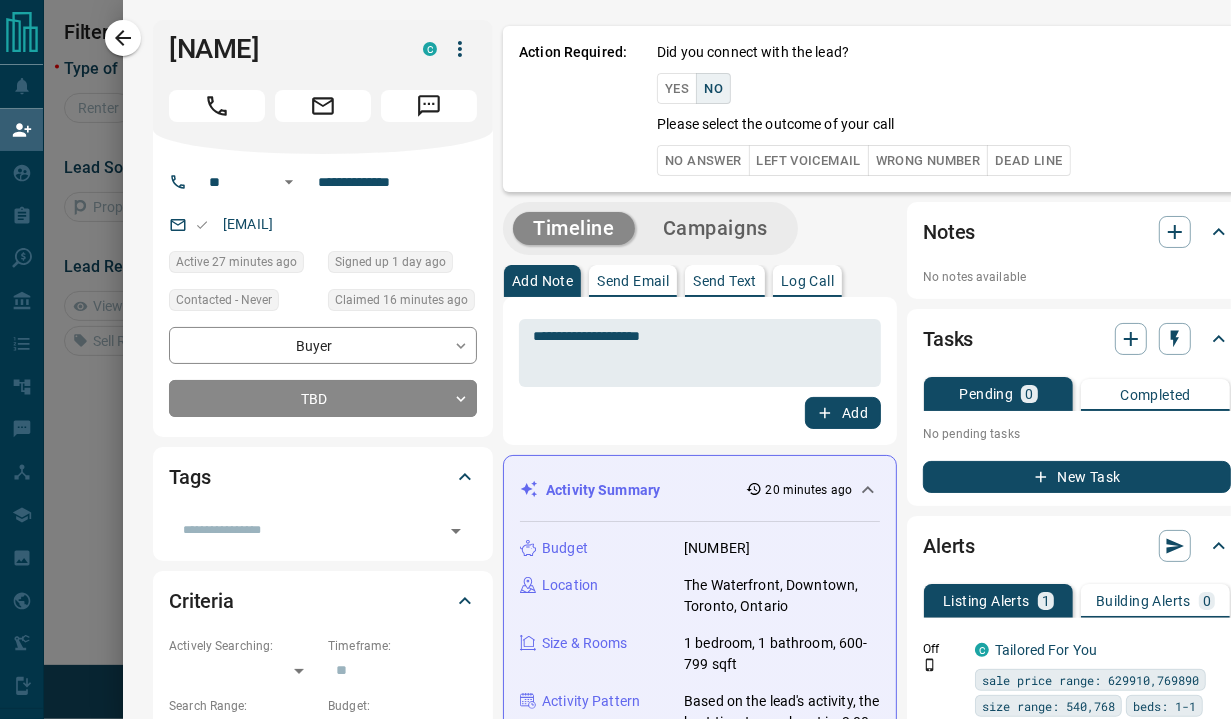 click on "No Answer" at bounding box center (703, 160) 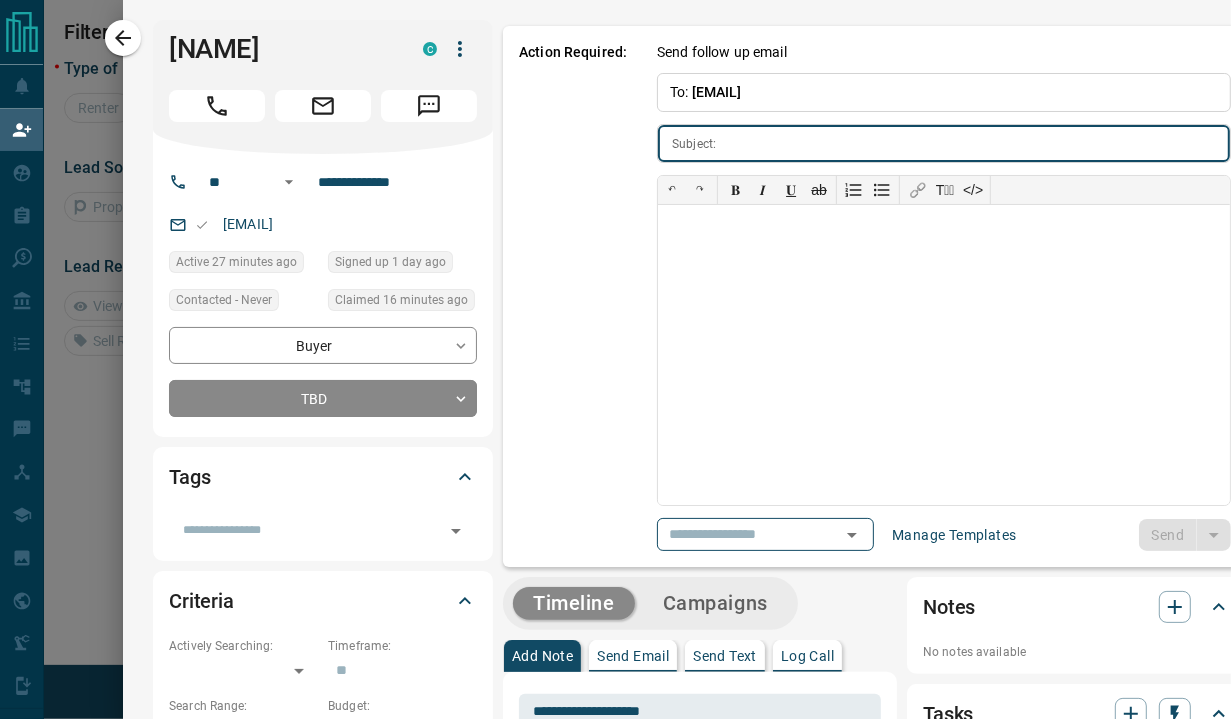 scroll, scrollTop: 0, scrollLeft: 0, axis: both 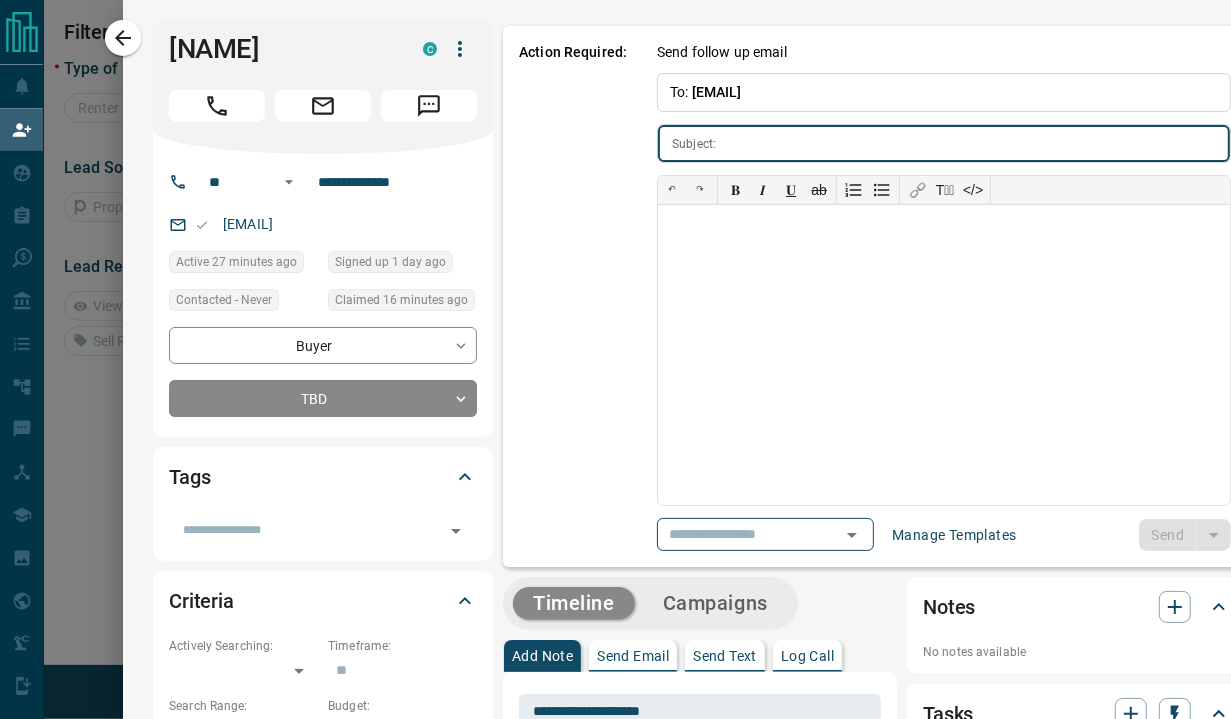 type on "**********" 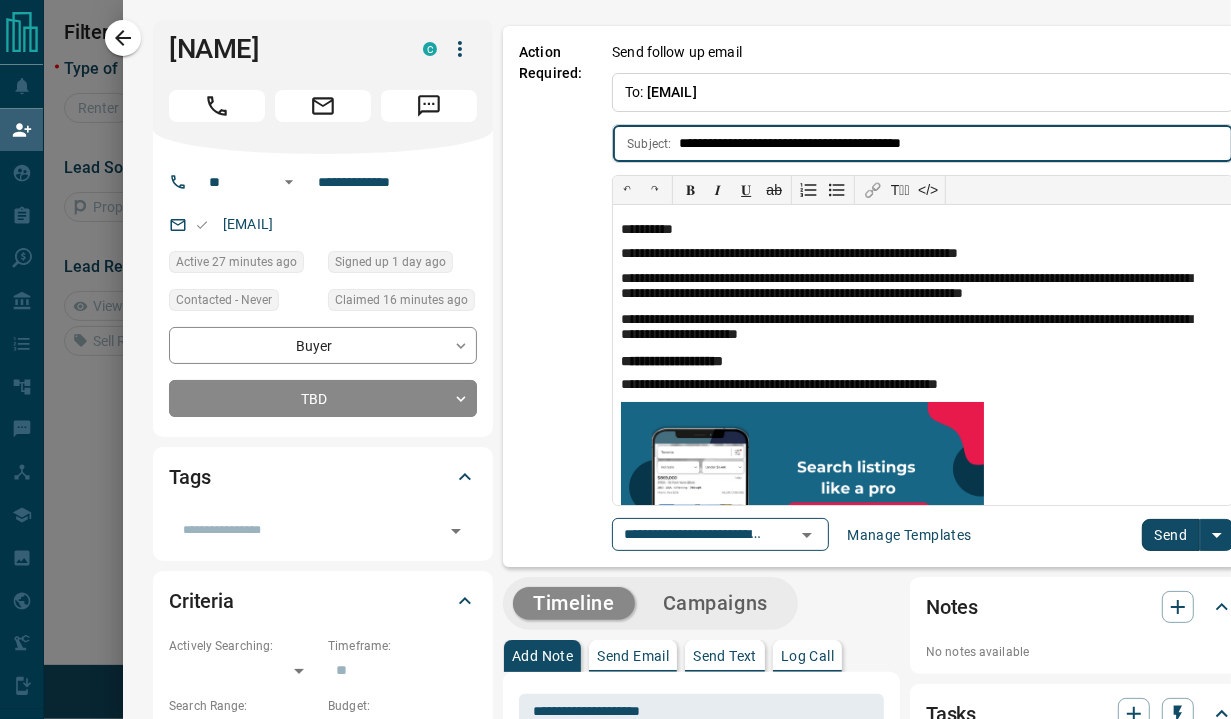click on "Send" at bounding box center [1171, 535] 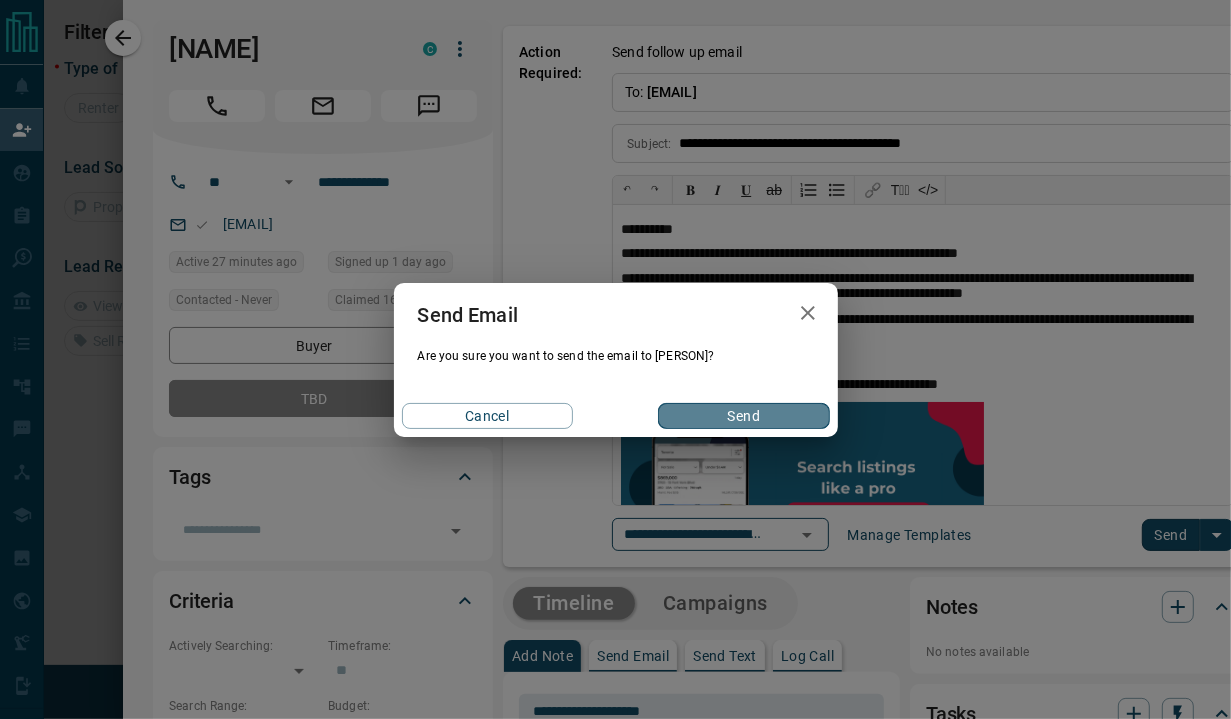 click on "Send" at bounding box center (743, 416) 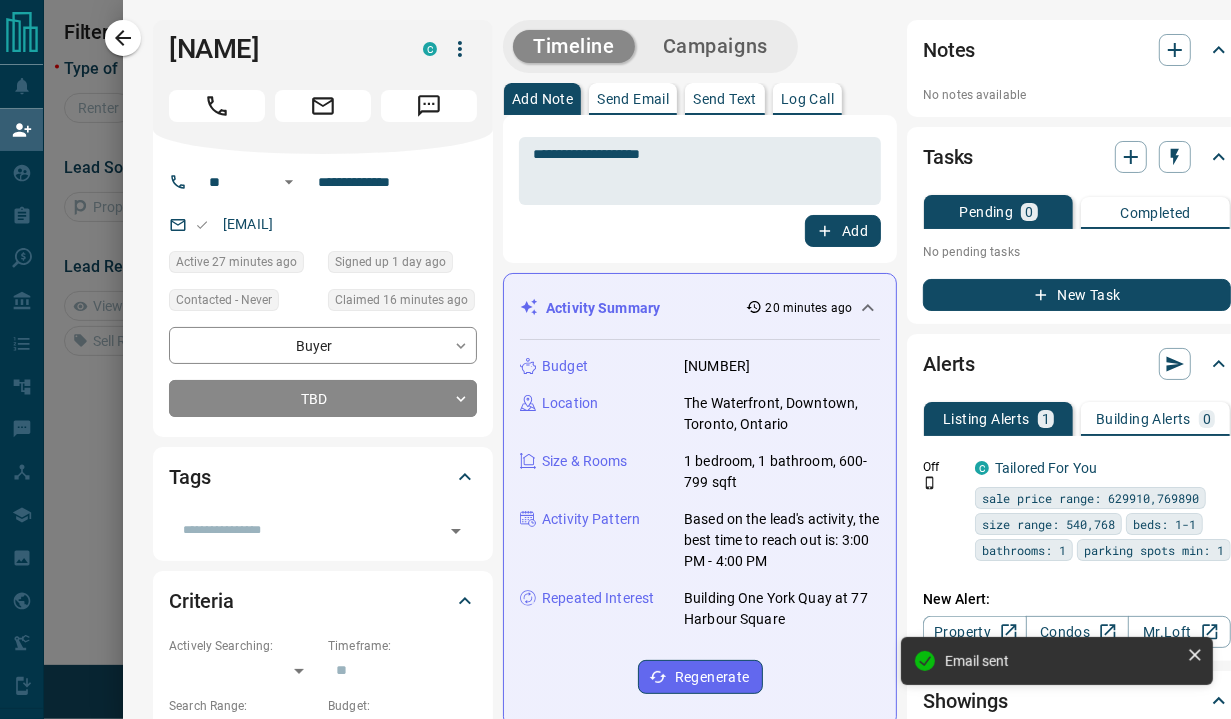 click on "Add" at bounding box center [843, 231] 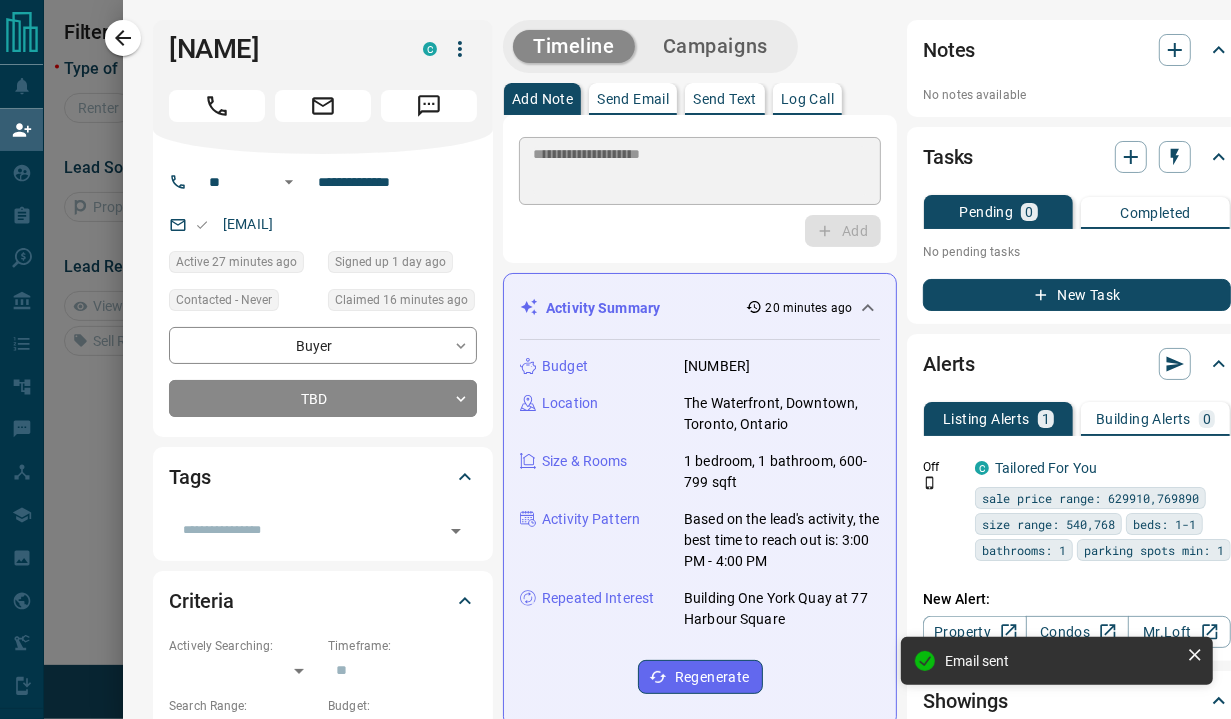 type 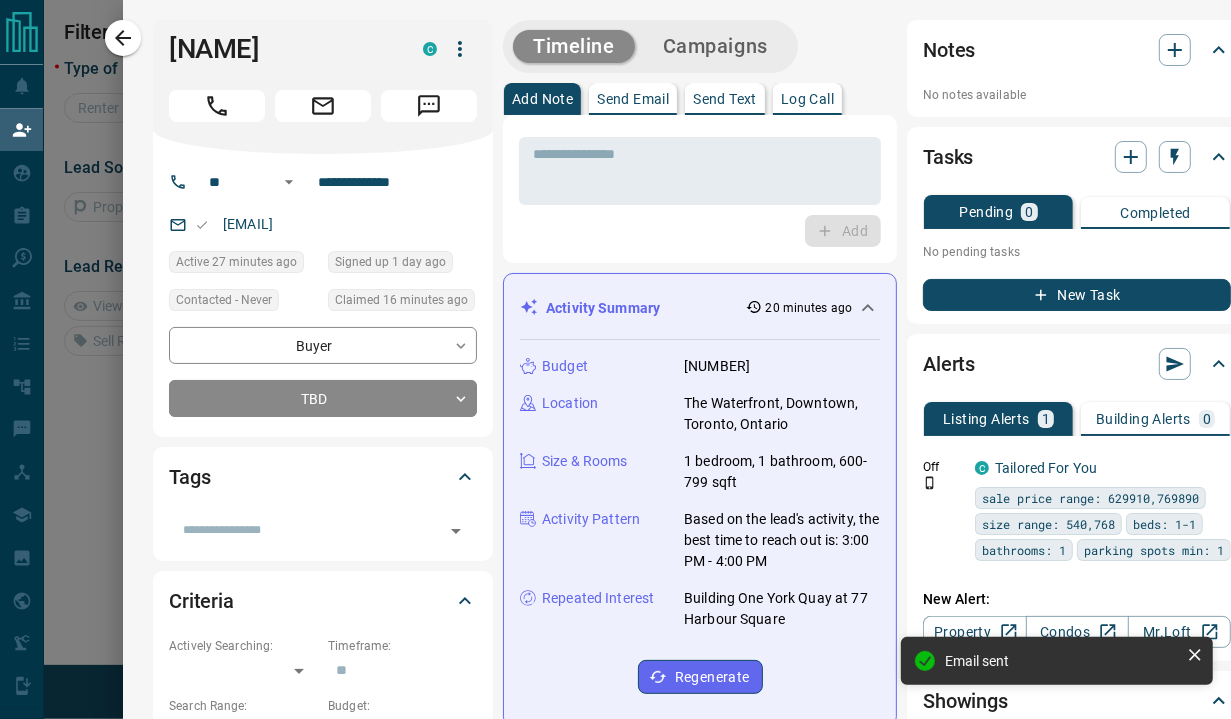 click on "Campaigns" at bounding box center [715, 46] 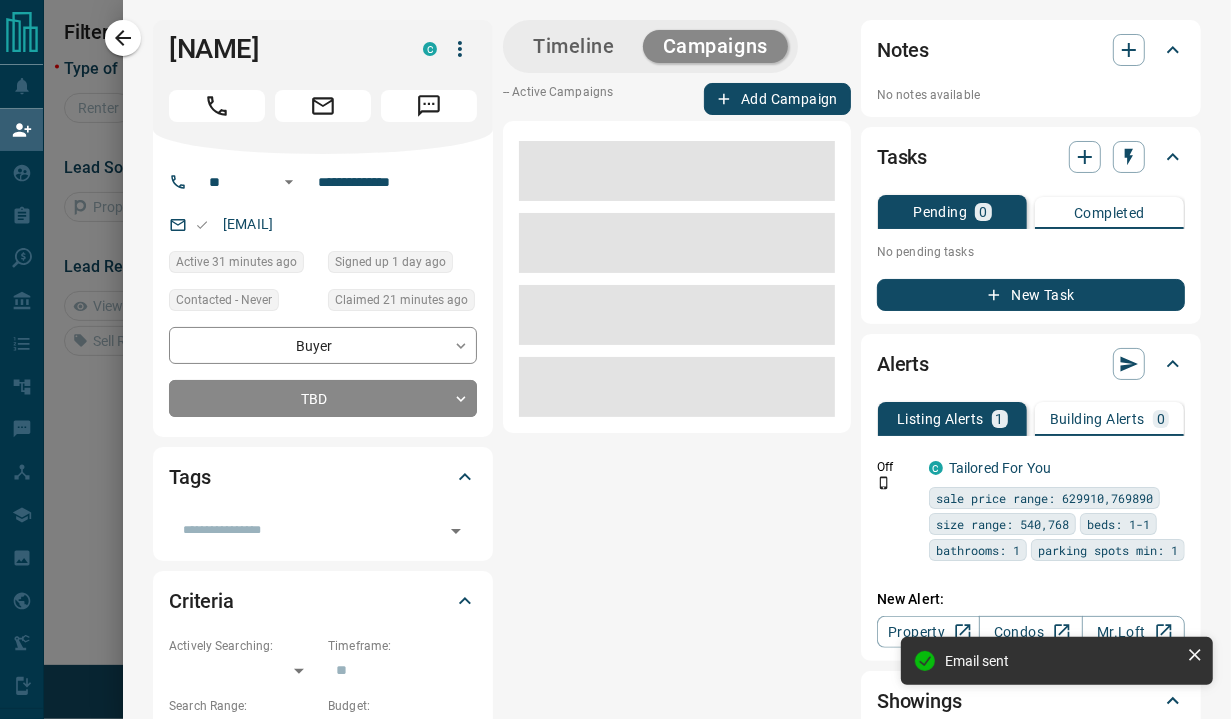 scroll, scrollTop: 0, scrollLeft: 0, axis: both 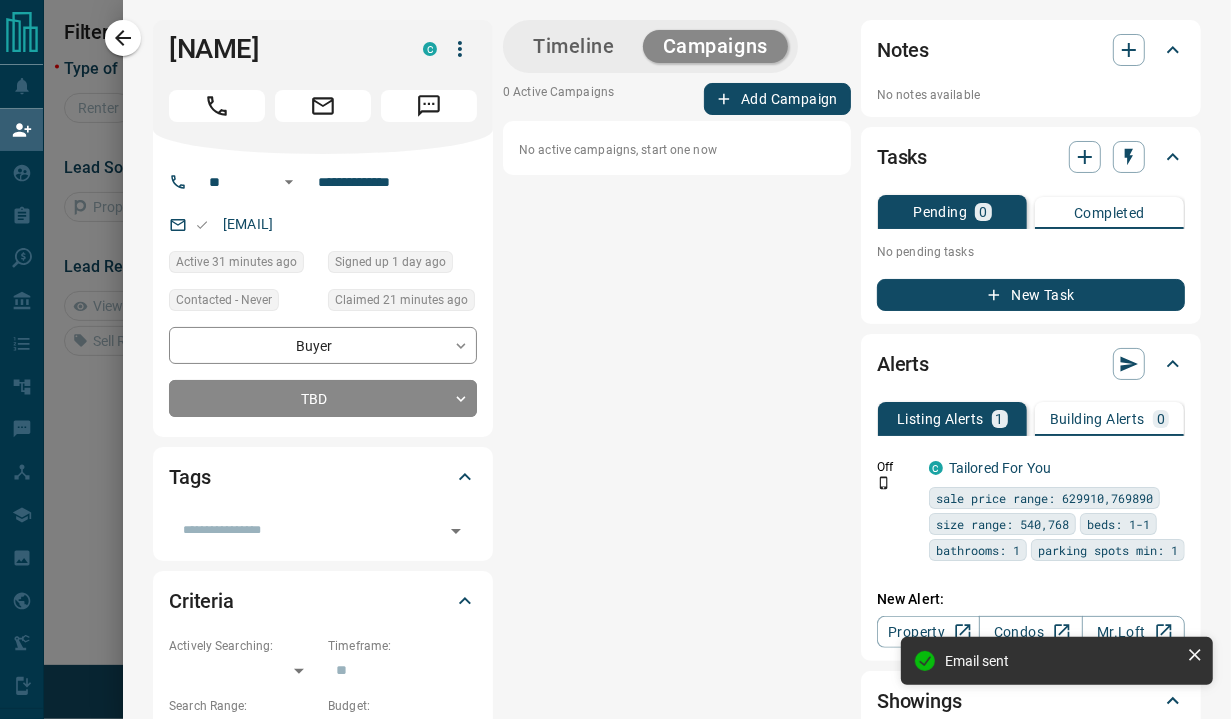 click on "Add Campaign" at bounding box center [777, 99] 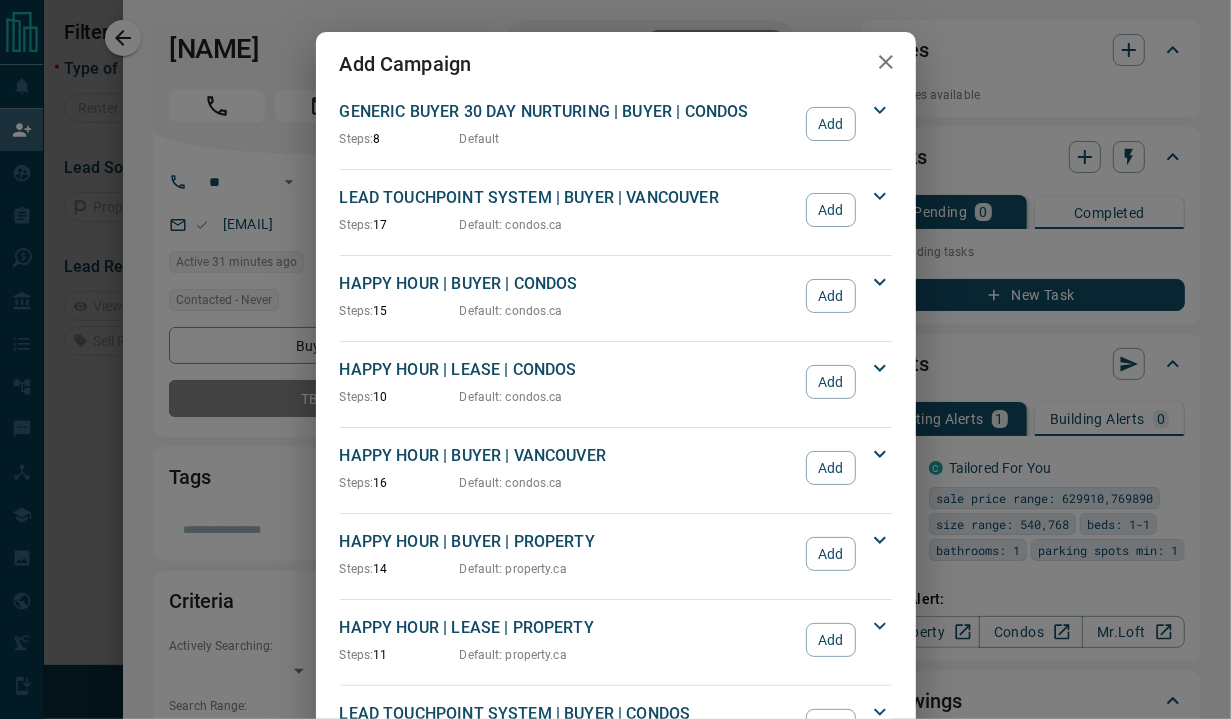 scroll, scrollTop: 333, scrollLeft: 0, axis: vertical 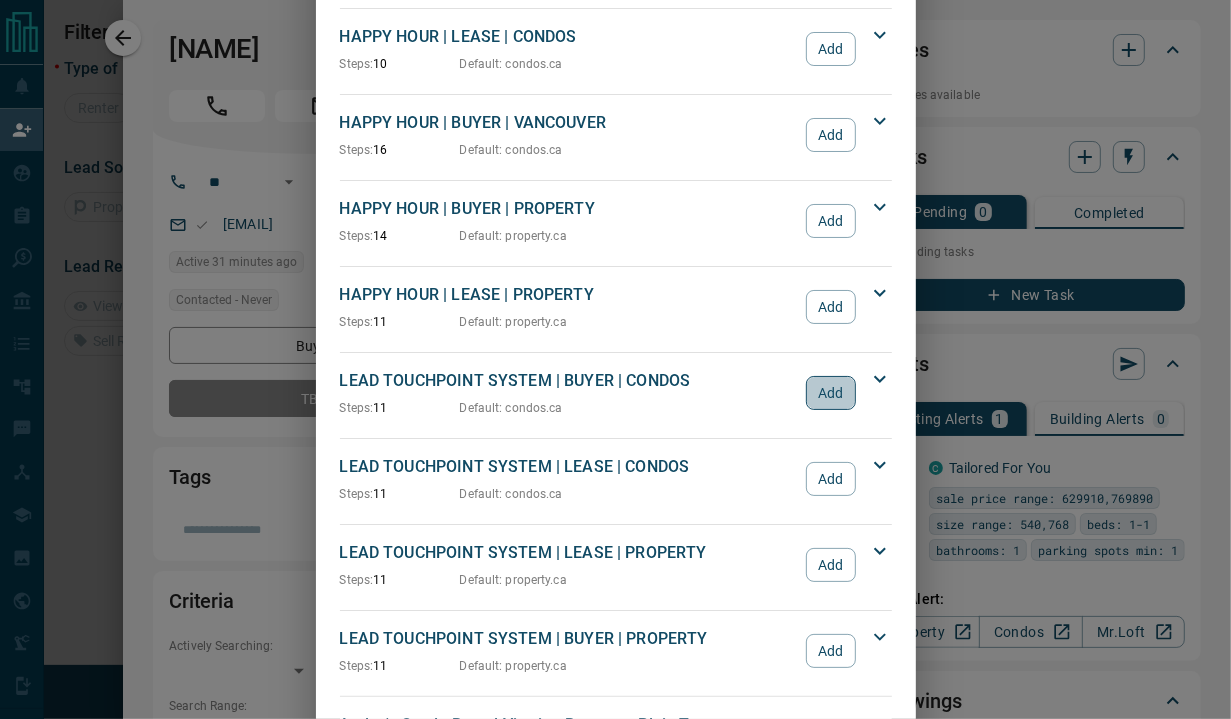 click on "Add" at bounding box center [830, 393] 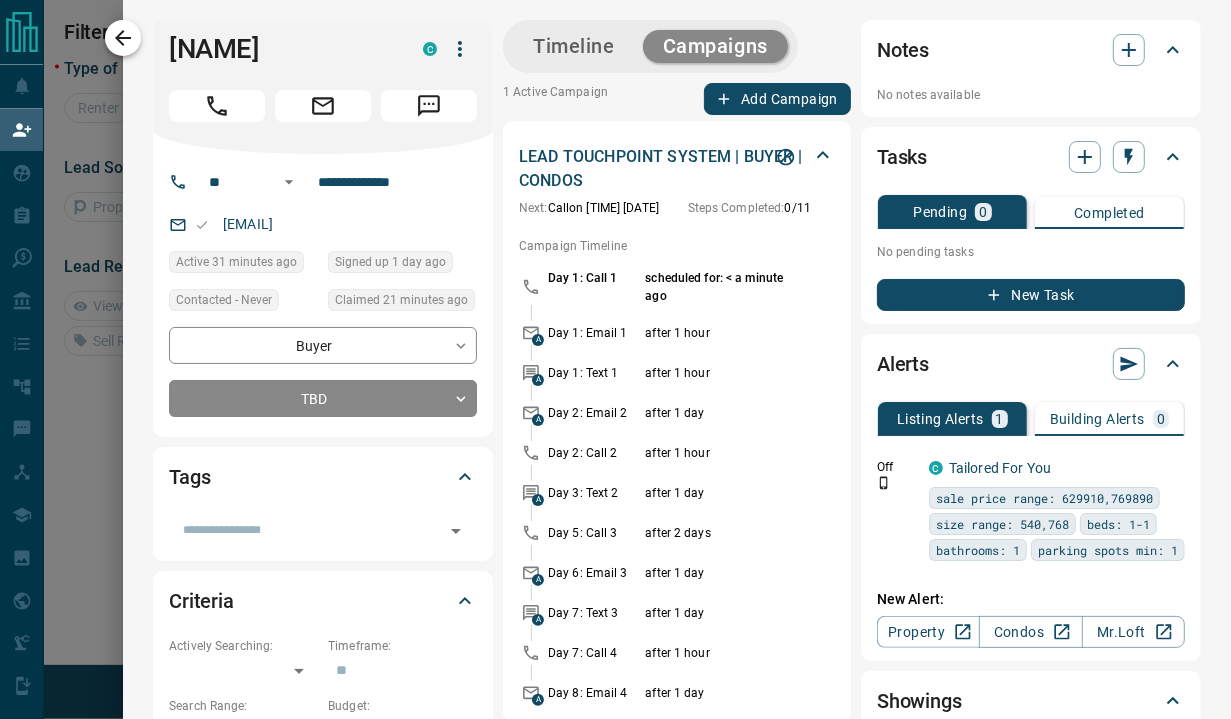 click at bounding box center [123, 38] 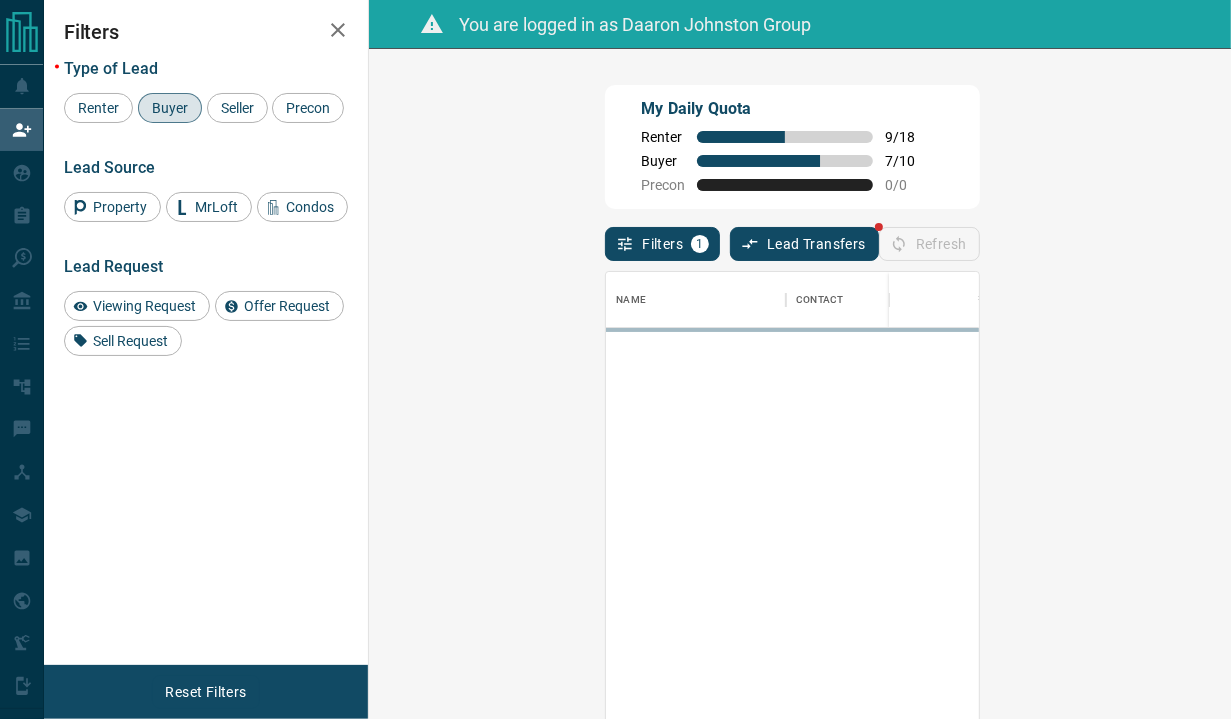 scroll, scrollTop: 16, scrollLeft: 15, axis: both 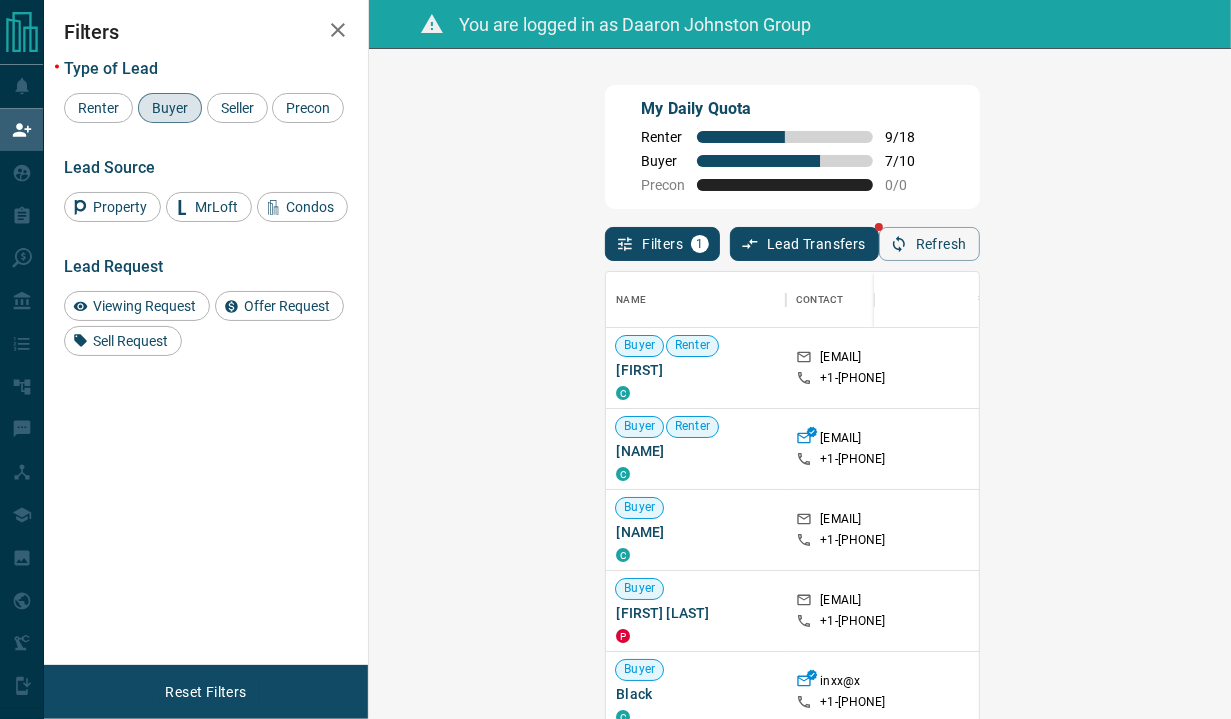 click on "My Daily Quota Renter 9 / 18 Buyer 7 / 10 Precon 0 / 0" at bounding box center (792, 147) 